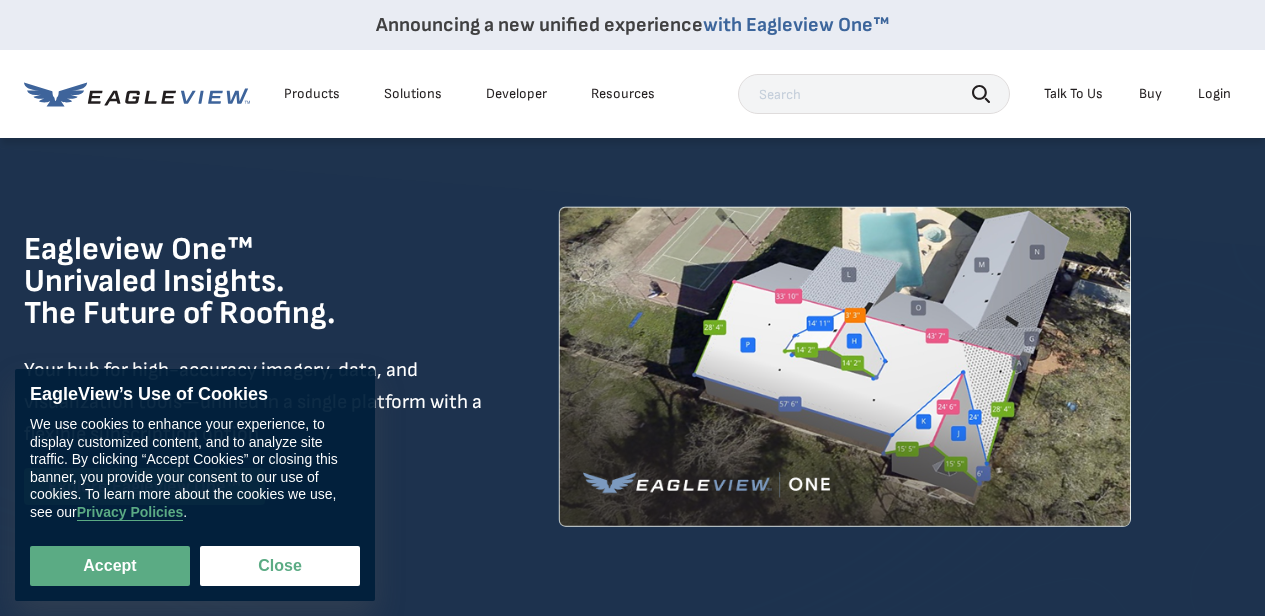 scroll, scrollTop: 0, scrollLeft: 0, axis: both 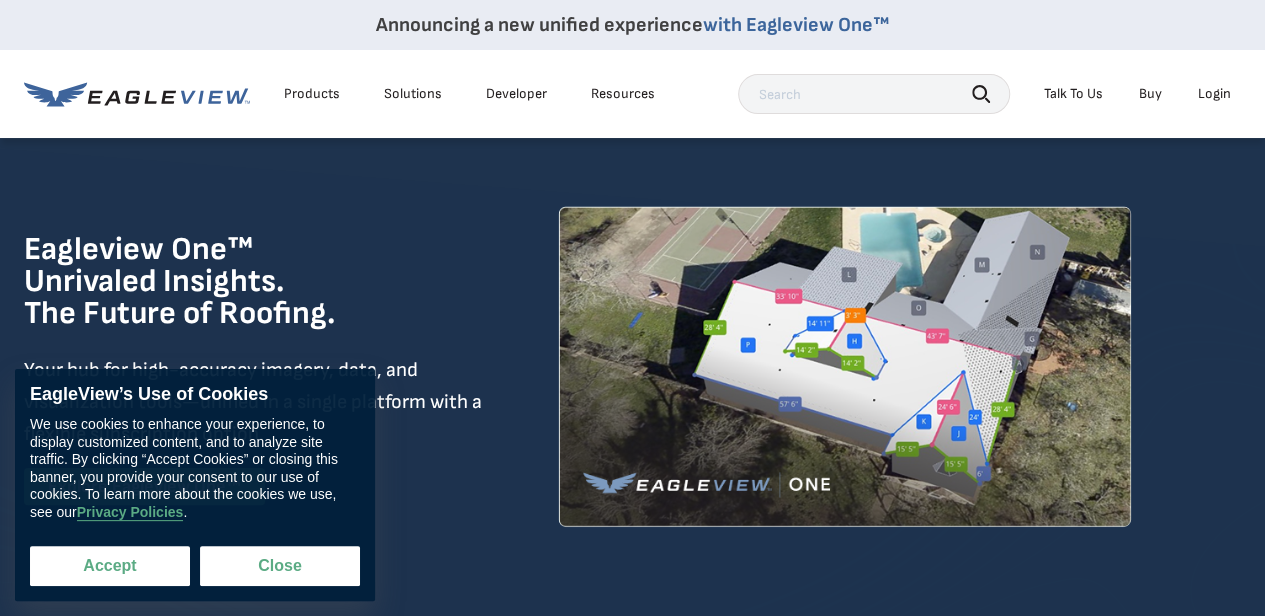 click on "Accept" at bounding box center [110, 566] 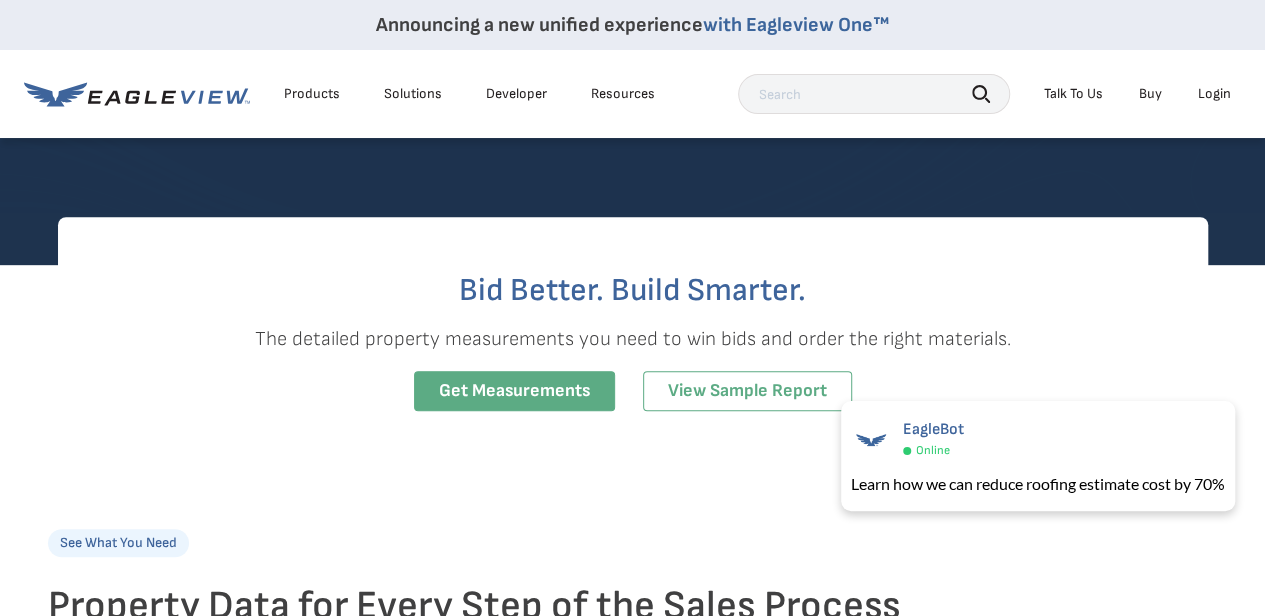 scroll, scrollTop: 410, scrollLeft: 0, axis: vertical 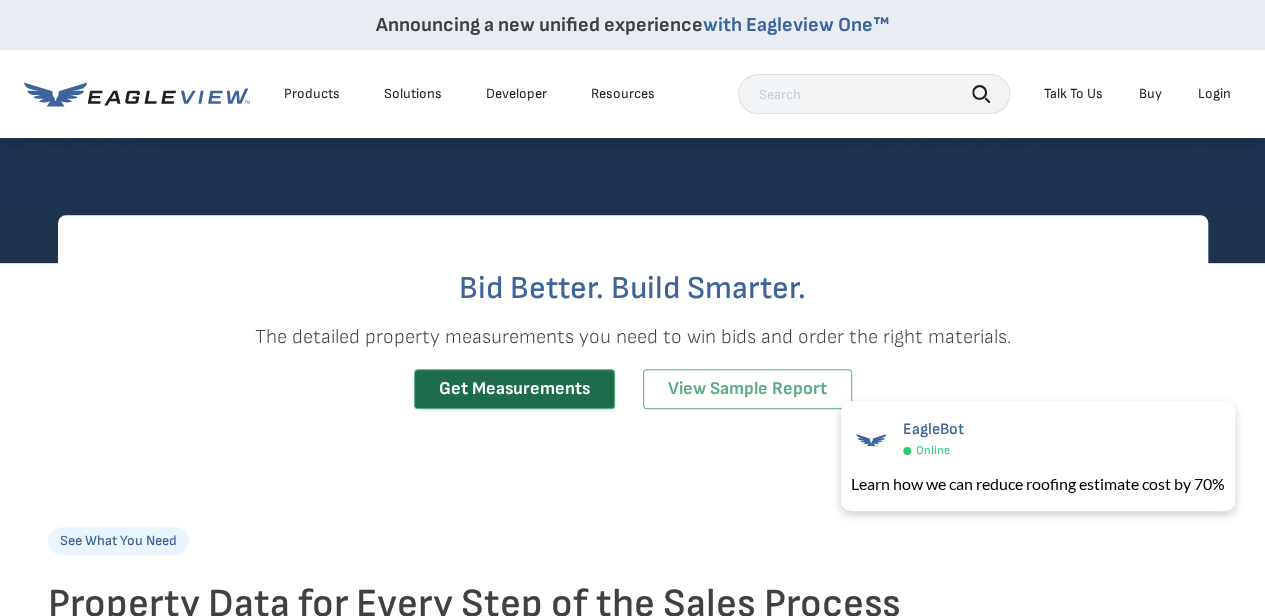 click on "Get Measurements" at bounding box center (514, 389) 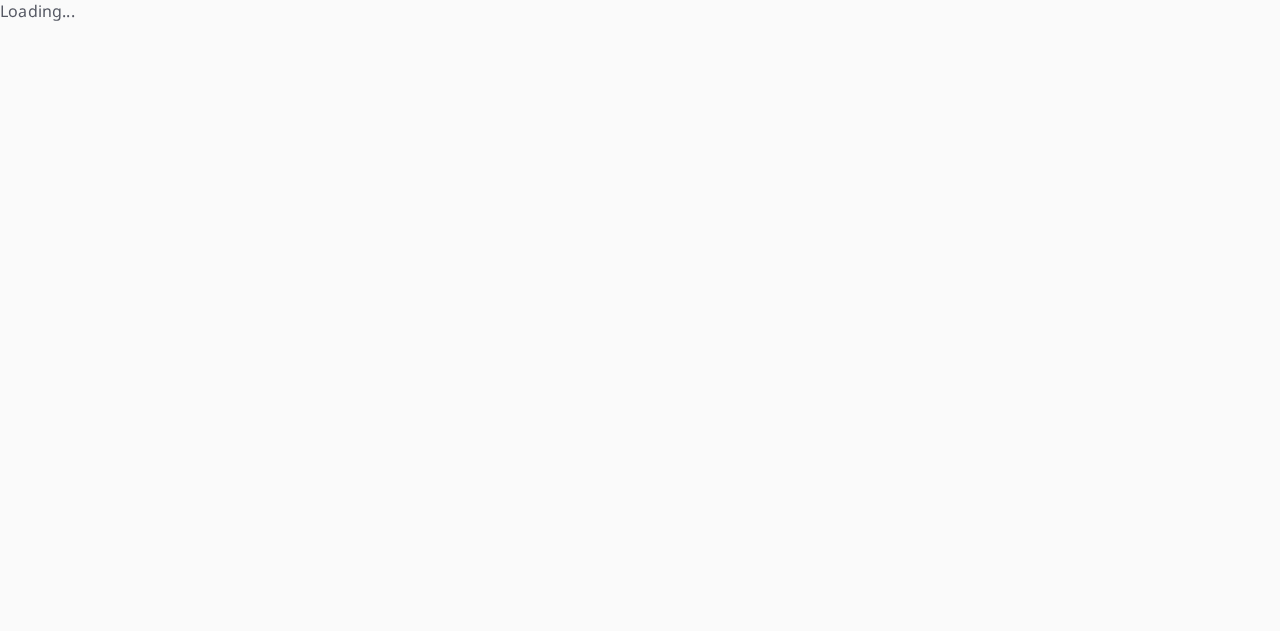 scroll, scrollTop: 0, scrollLeft: 0, axis: both 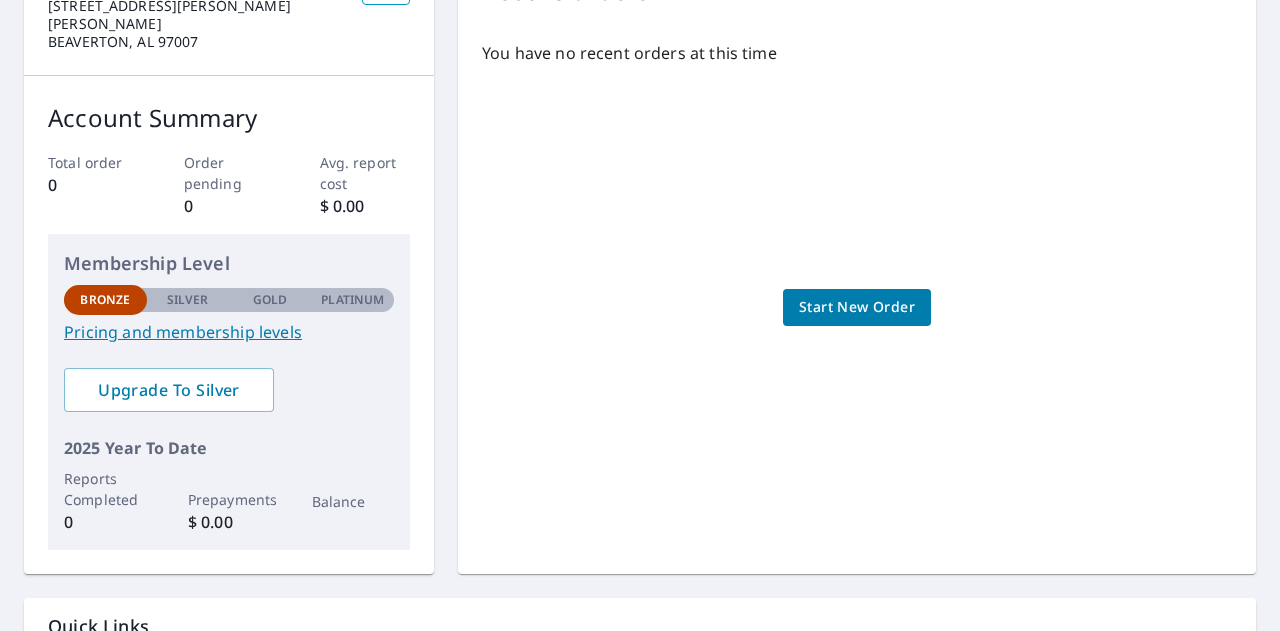 click on "You have no recent orders at this time Start New Order" at bounding box center [857, 287] 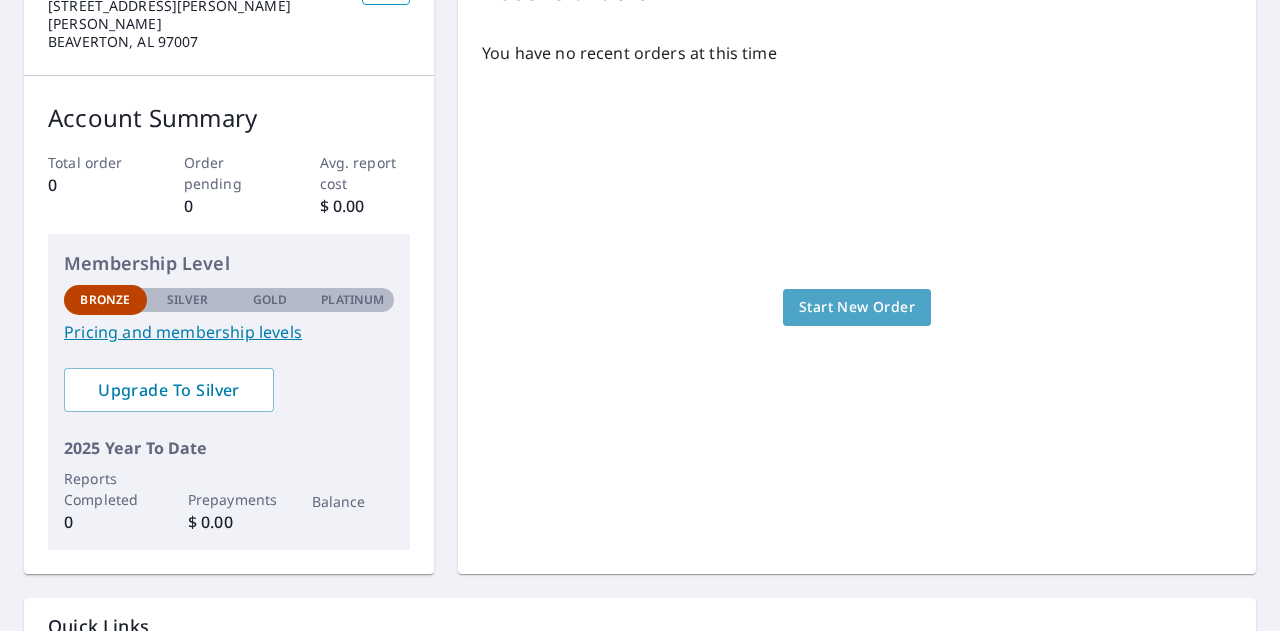 click on "Start New Order" at bounding box center (857, 307) 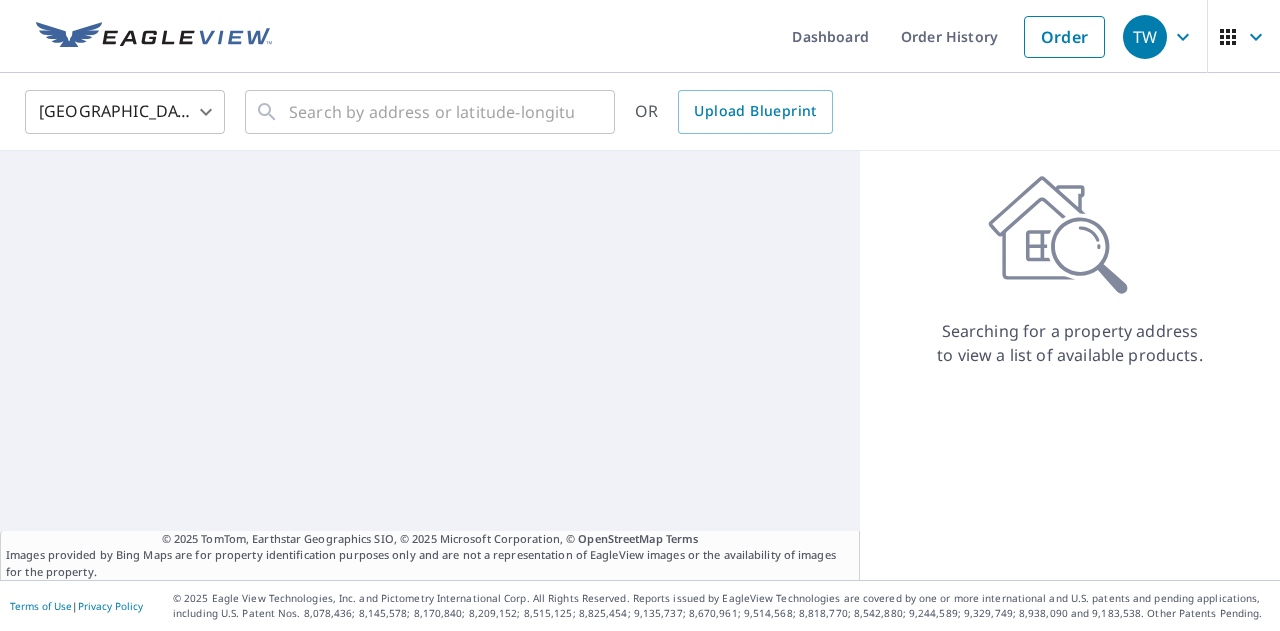 scroll, scrollTop: 0, scrollLeft: 0, axis: both 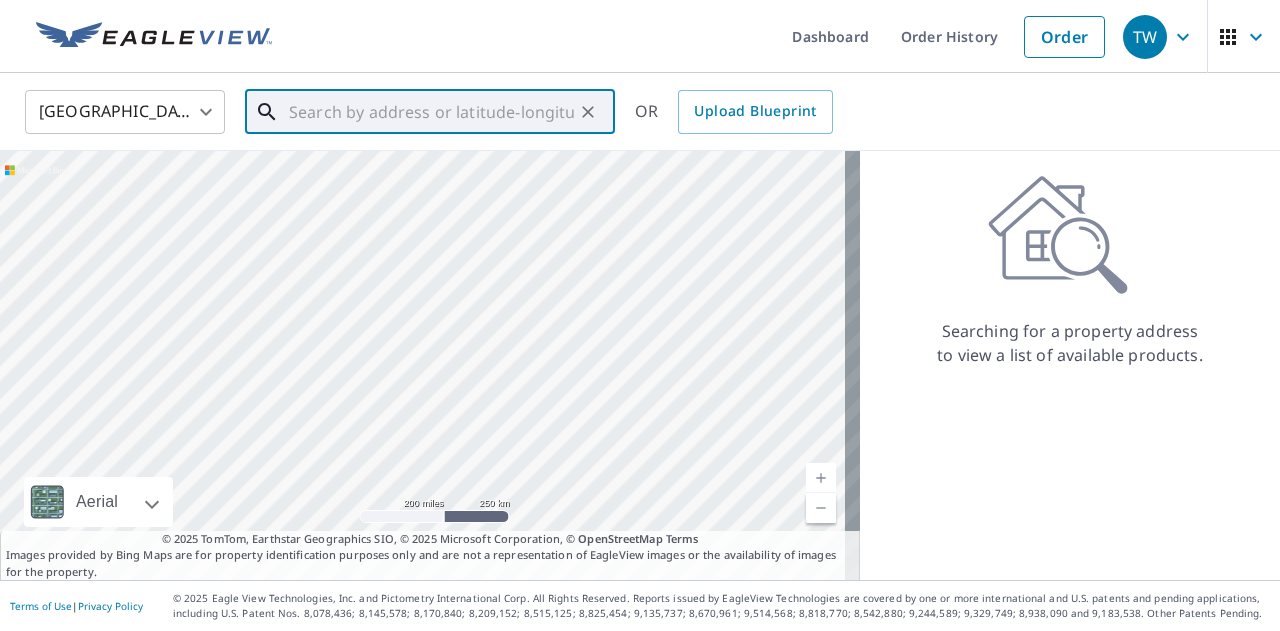 click at bounding box center (431, 112) 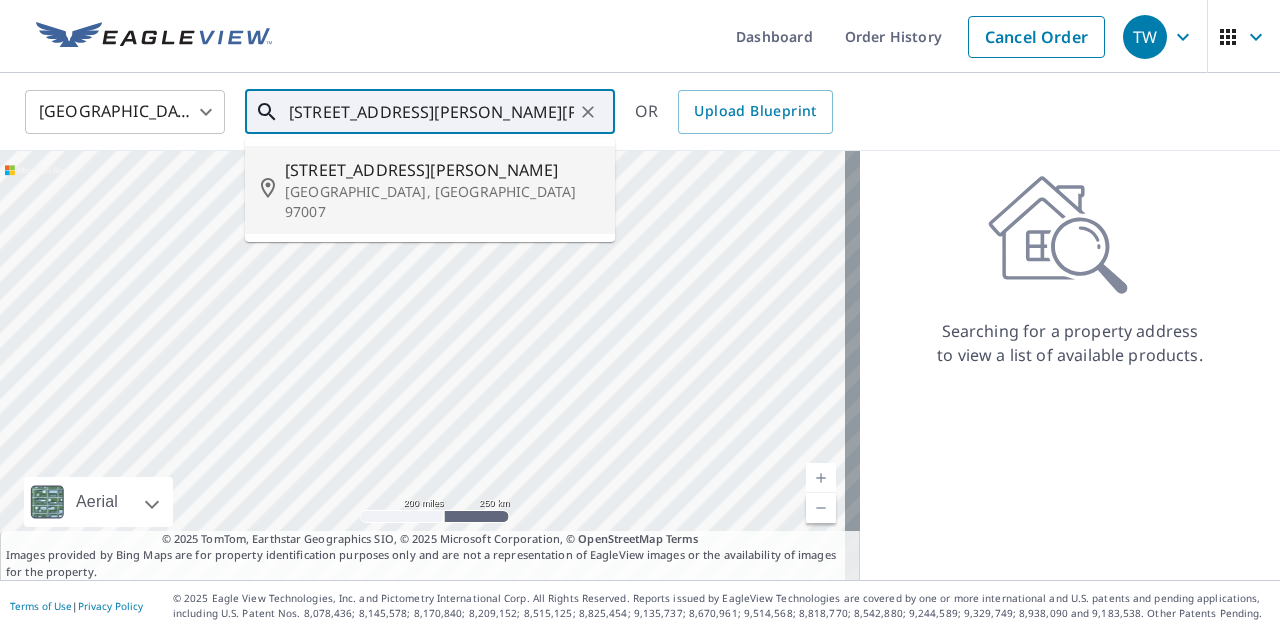 click on "[STREET_ADDRESS][PERSON_NAME]" at bounding box center [442, 170] 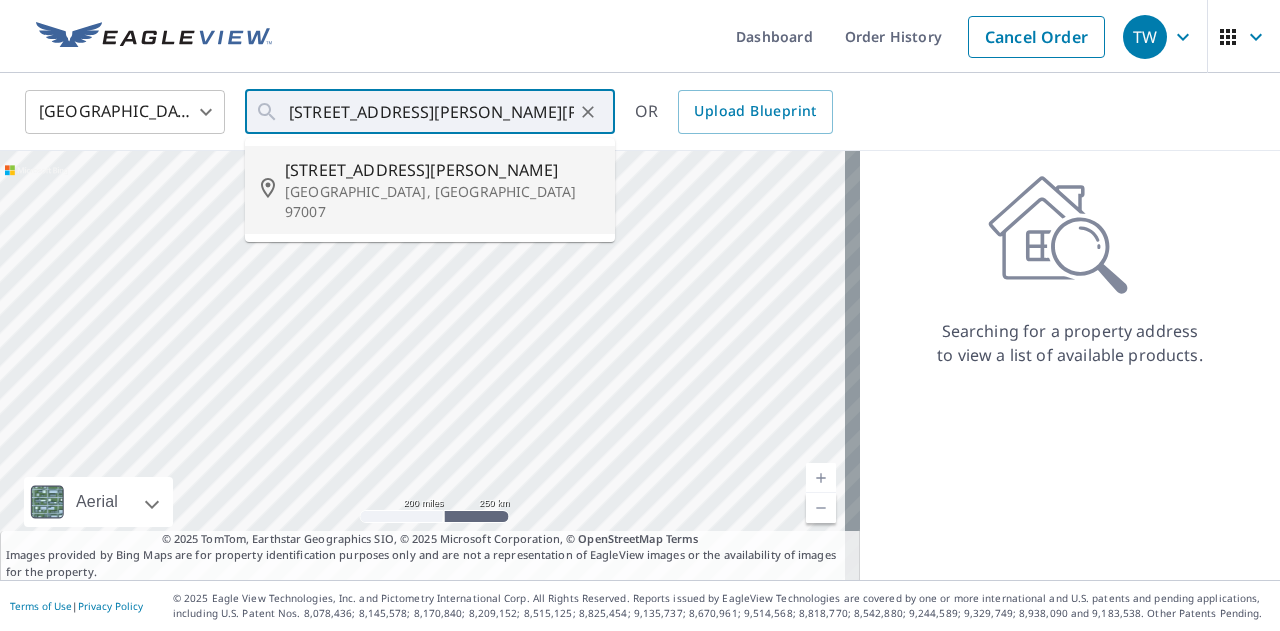 type on "[STREET_ADDRESS][PERSON_NAME]" 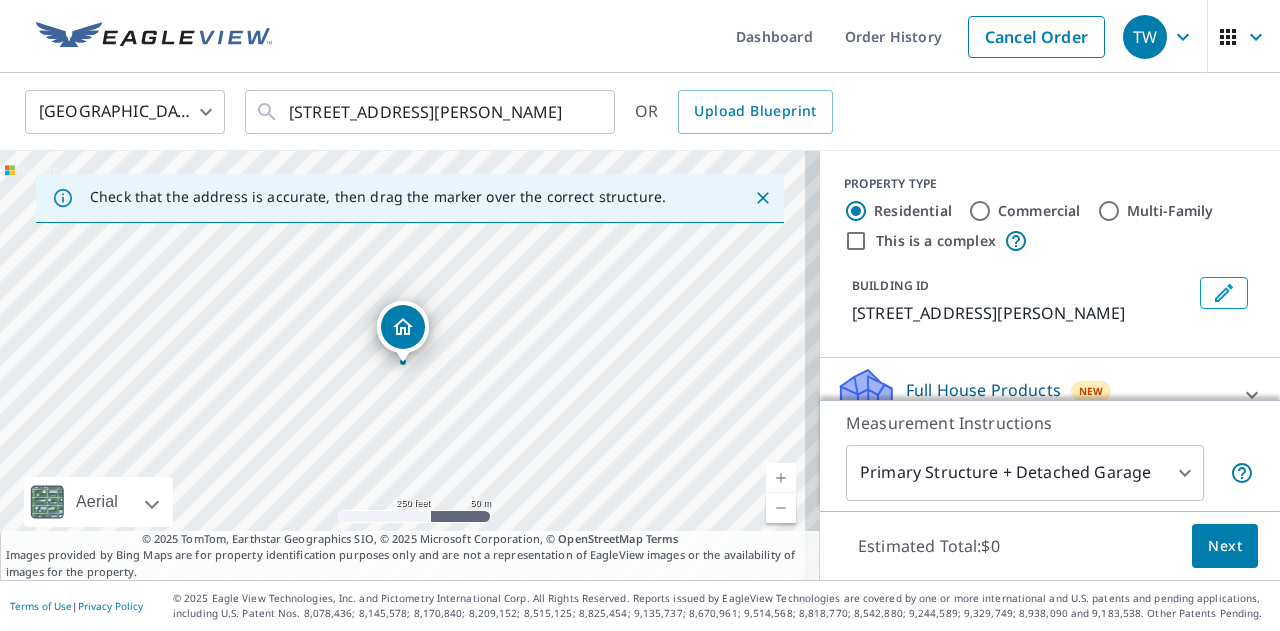 click at bounding box center [781, 478] 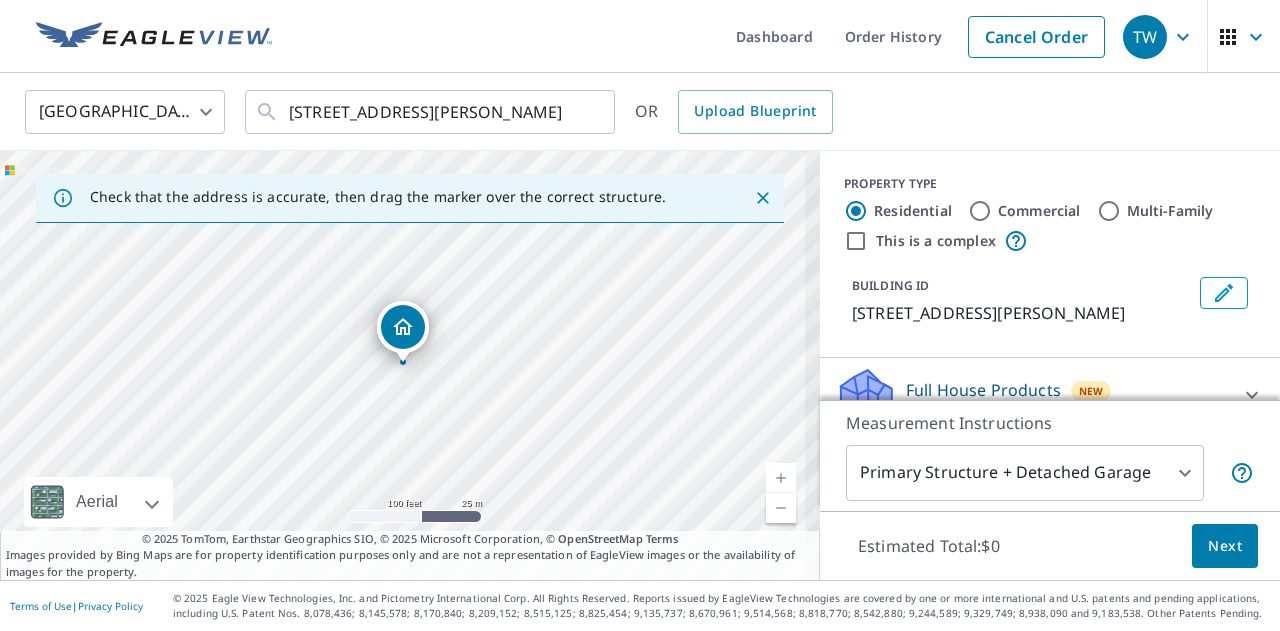 click at bounding box center [781, 478] 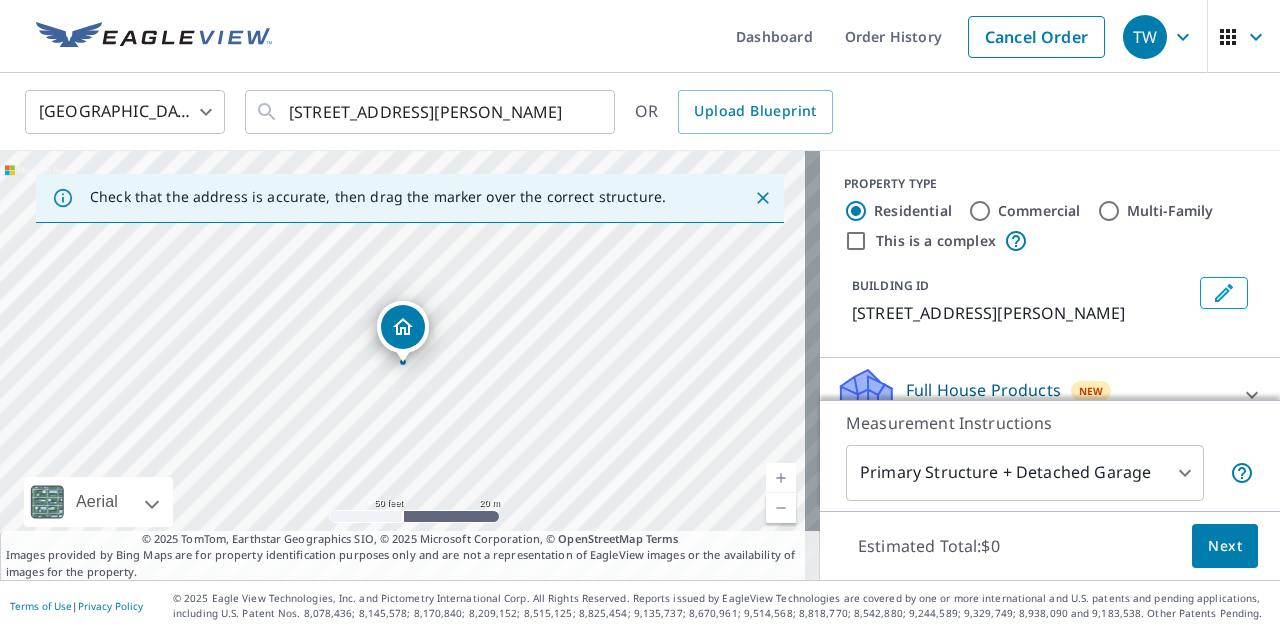 click at bounding box center (781, 478) 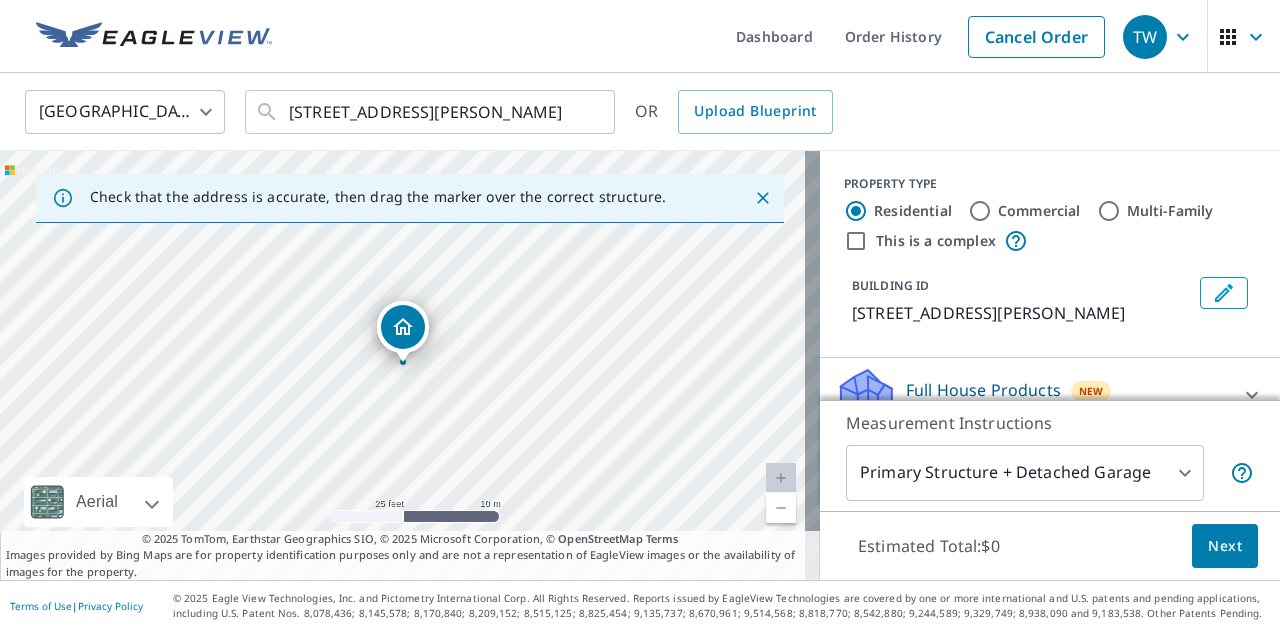 click at bounding box center (781, 478) 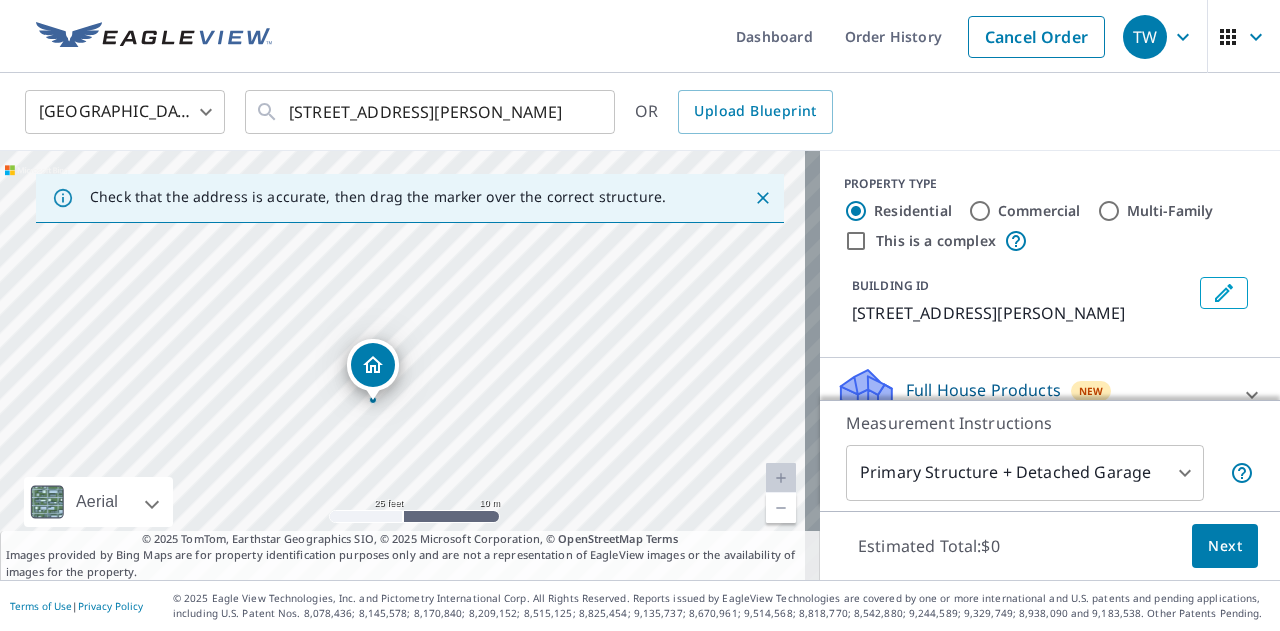drag, startPoint x: 402, startPoint y: 327, endPoint x: 372, endPoint y: 365, distance: 48.414875 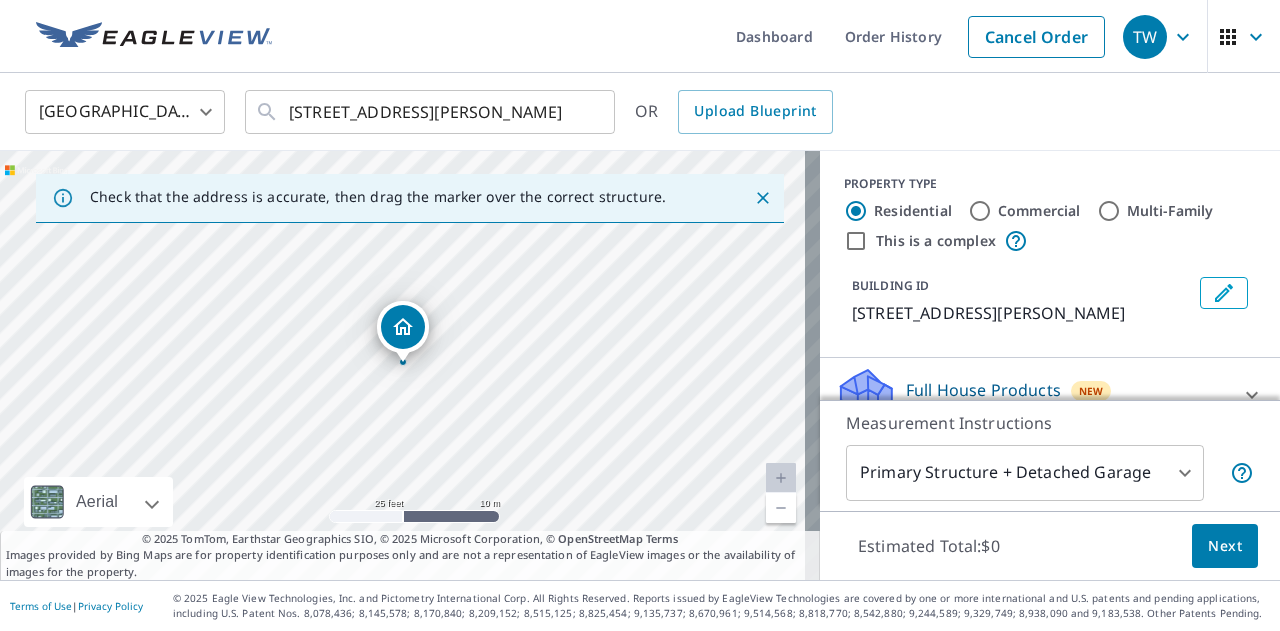 drag, startPoint x: 742, startPoint y: 405, endPoint x: 1027, endPoint y: 546, distance: 317.9717 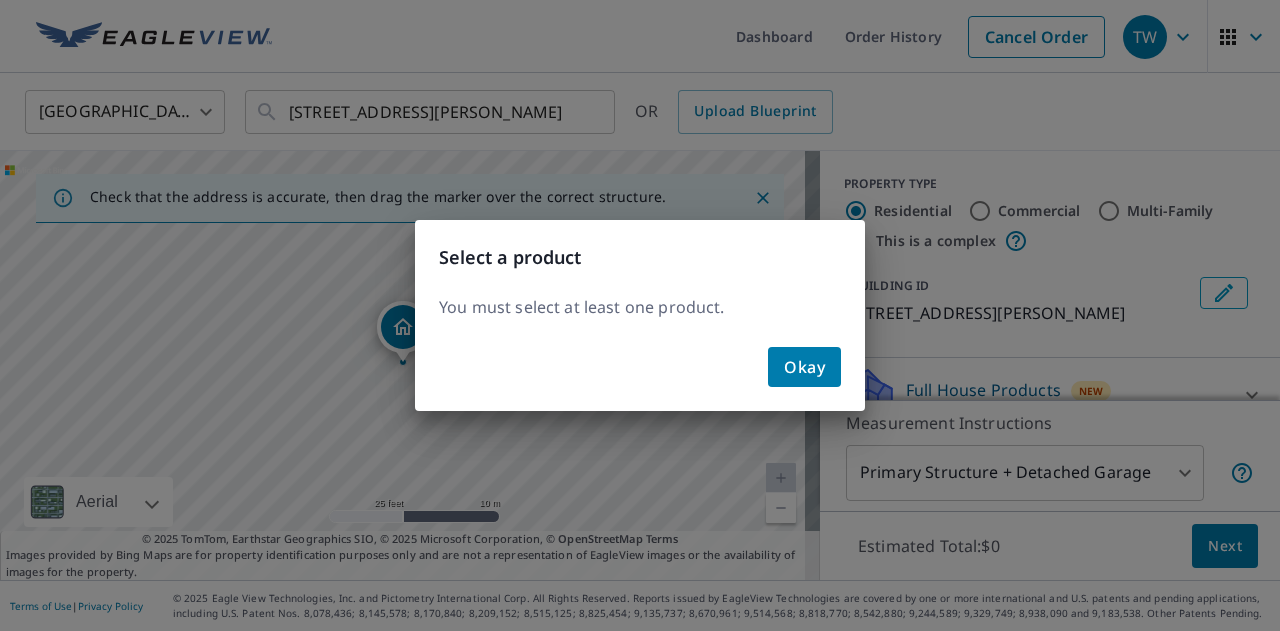 click on "Okay" at bounding box center [804, 367] 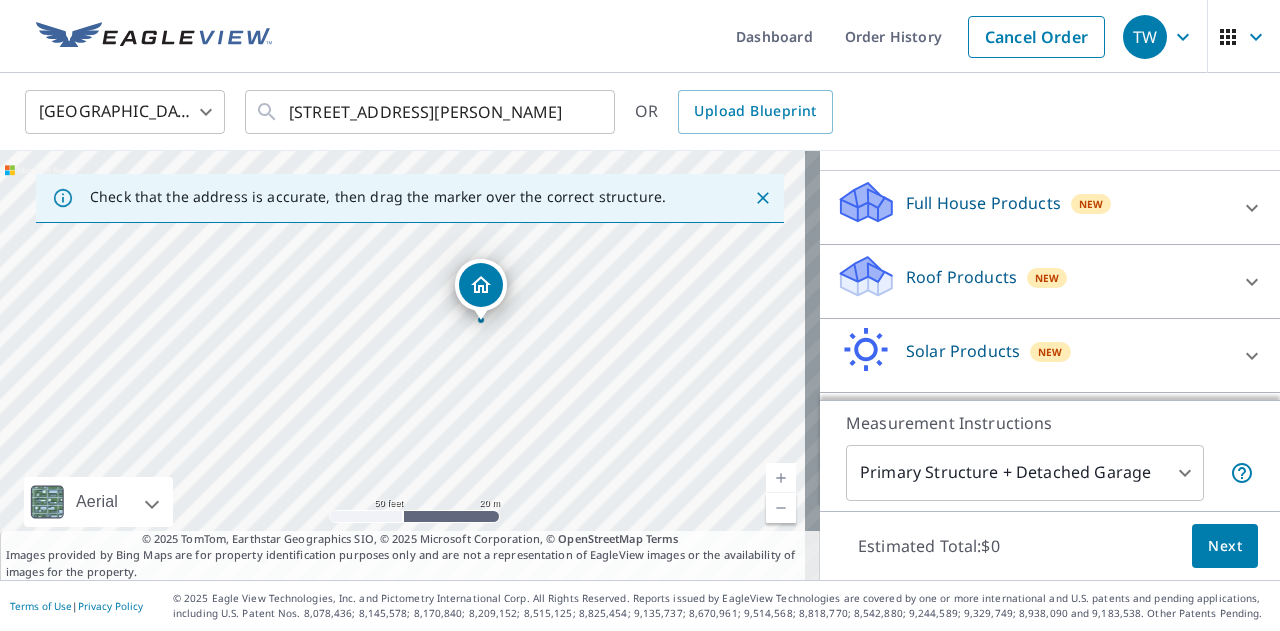 scroll, scrollTop: 186, scrollLeft: 0, axis: vertical 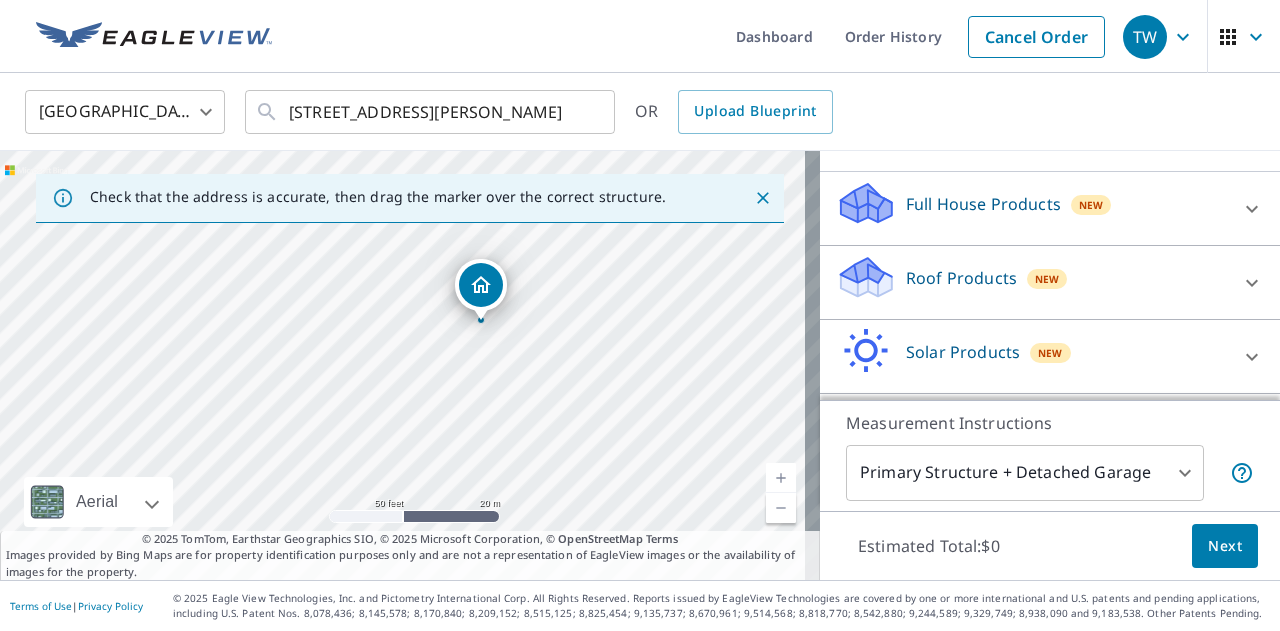click on "Roof Products" at bounding box center (961, 278) 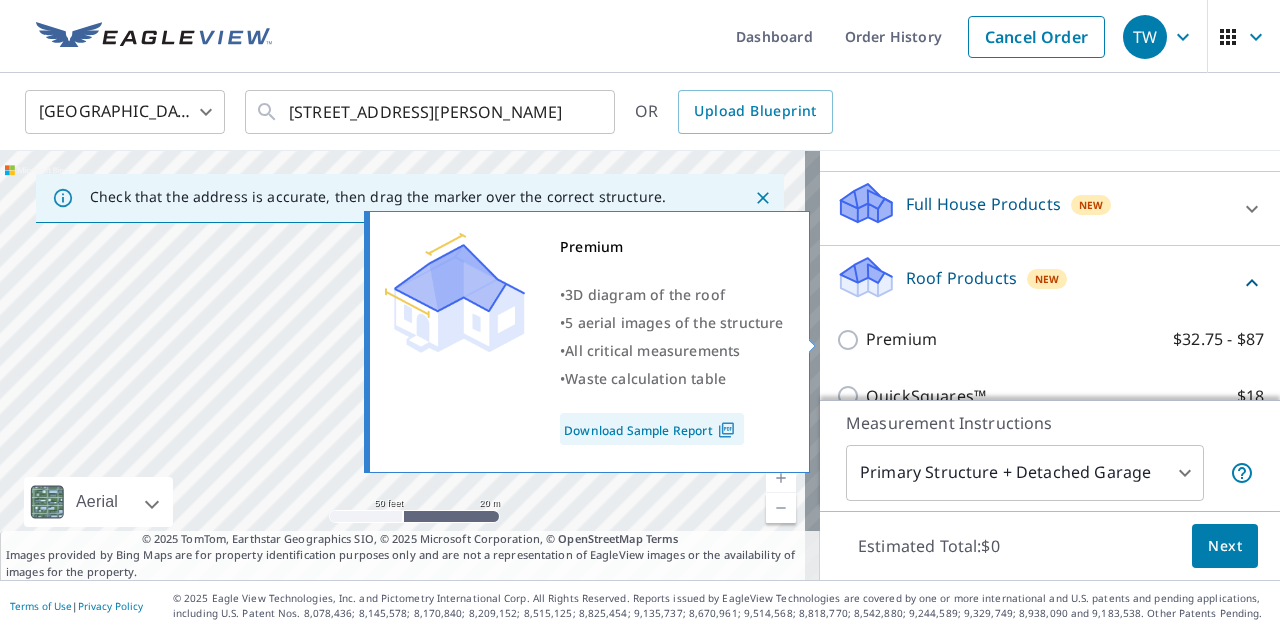 click on "Premium" at bounding box center [901, 339] 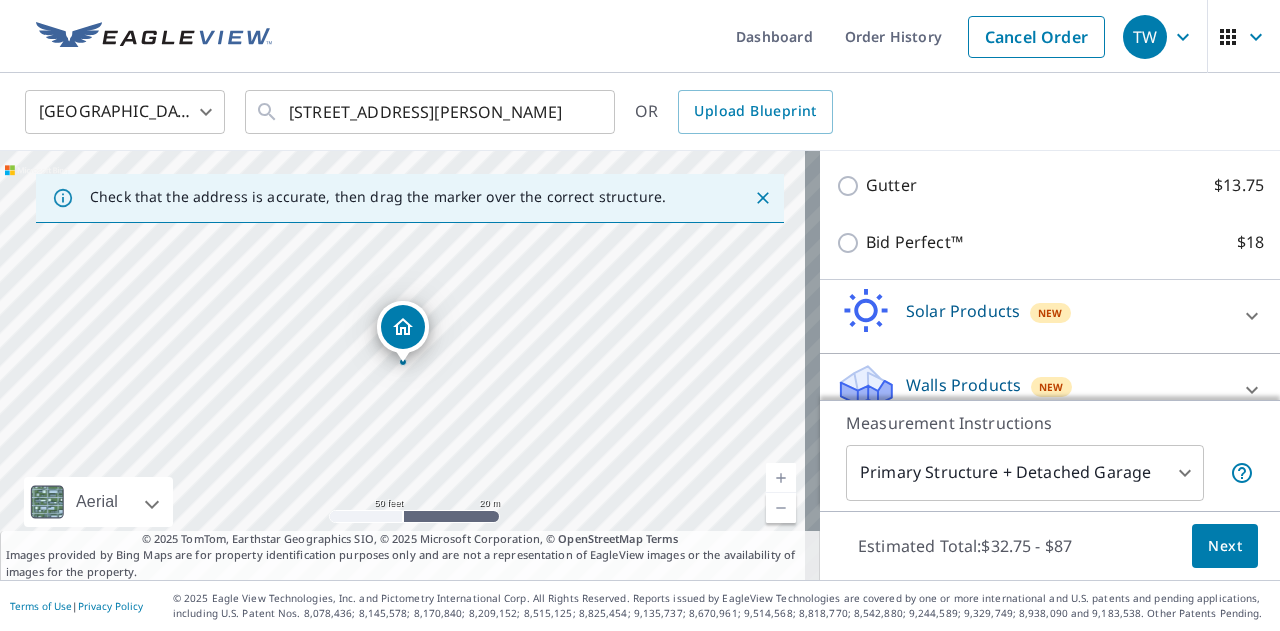 scroll, scrollTop: 544, scrollLeft: 0, axis: vertical 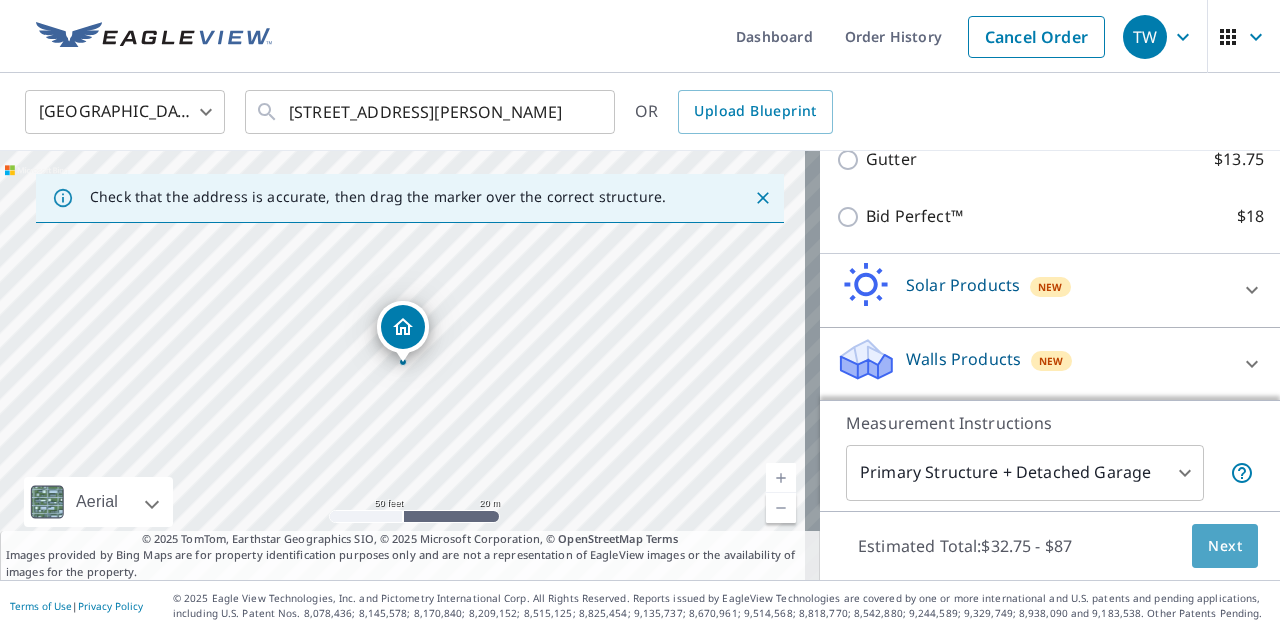 click on "Next" at bounding box center (1225, 546) 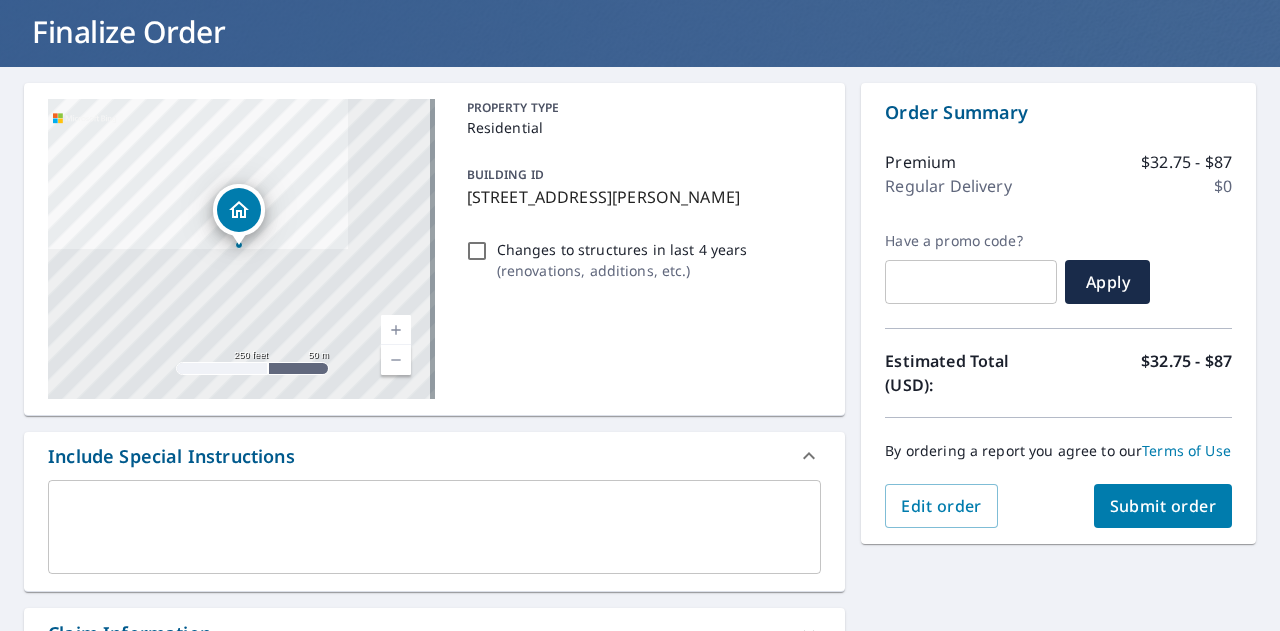 scroll, scrollTop: 116, scrollLeft: 0, axis: vertical 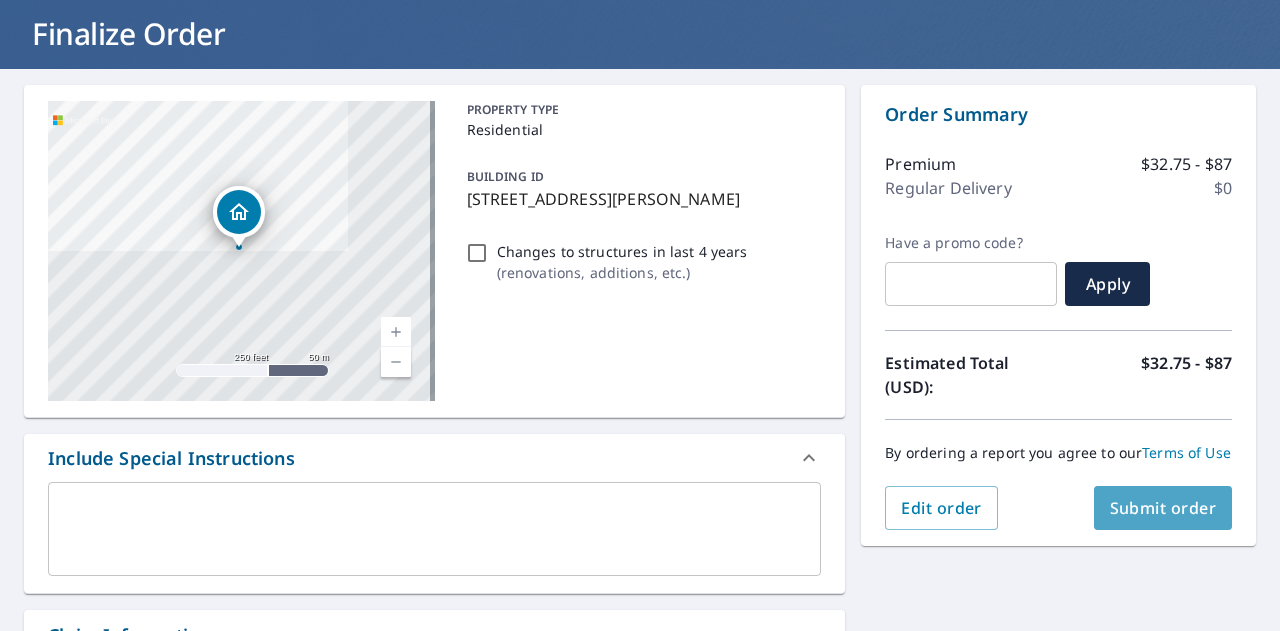click on "Submit order" at bounding box center (1163, 508) 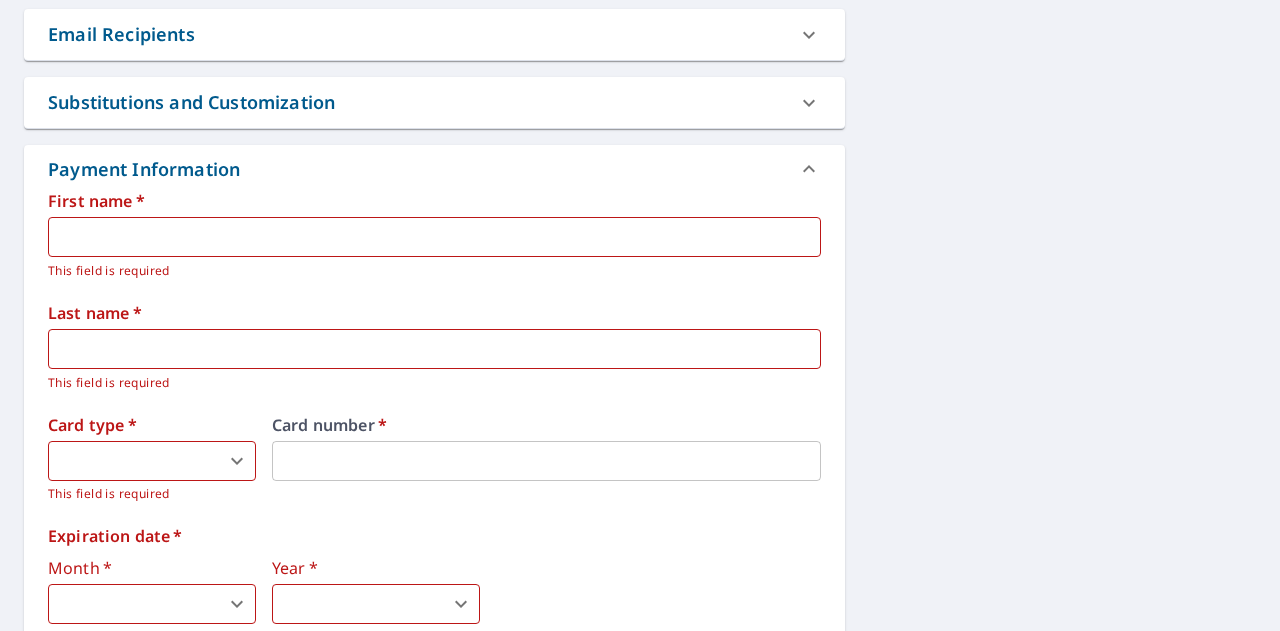 scroll, scrollTop: 745, scrollLeft: 0, axis: vertical 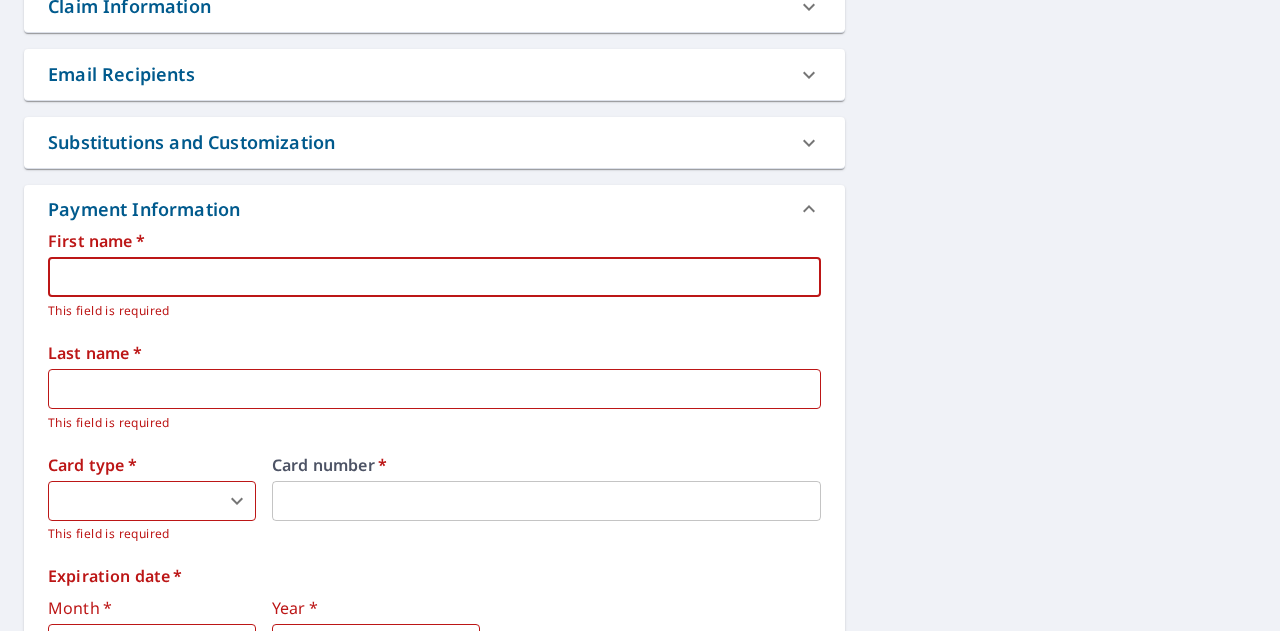 click at bounding box center (434, 277) 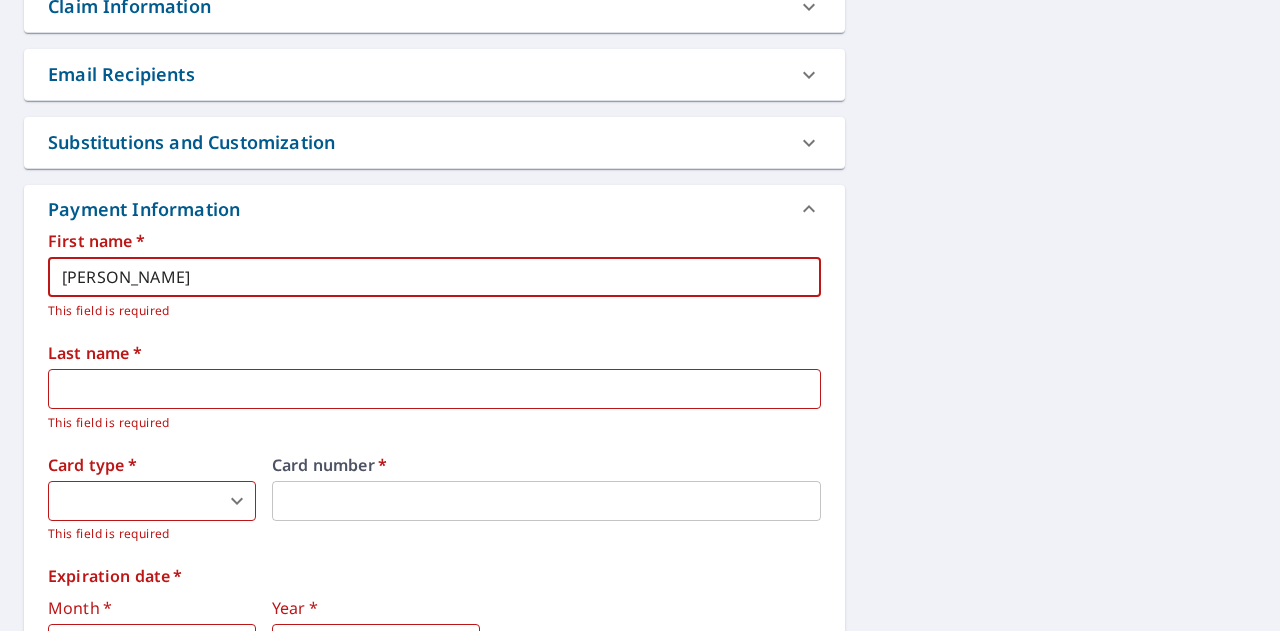 type on "[PERSON_NAME]" 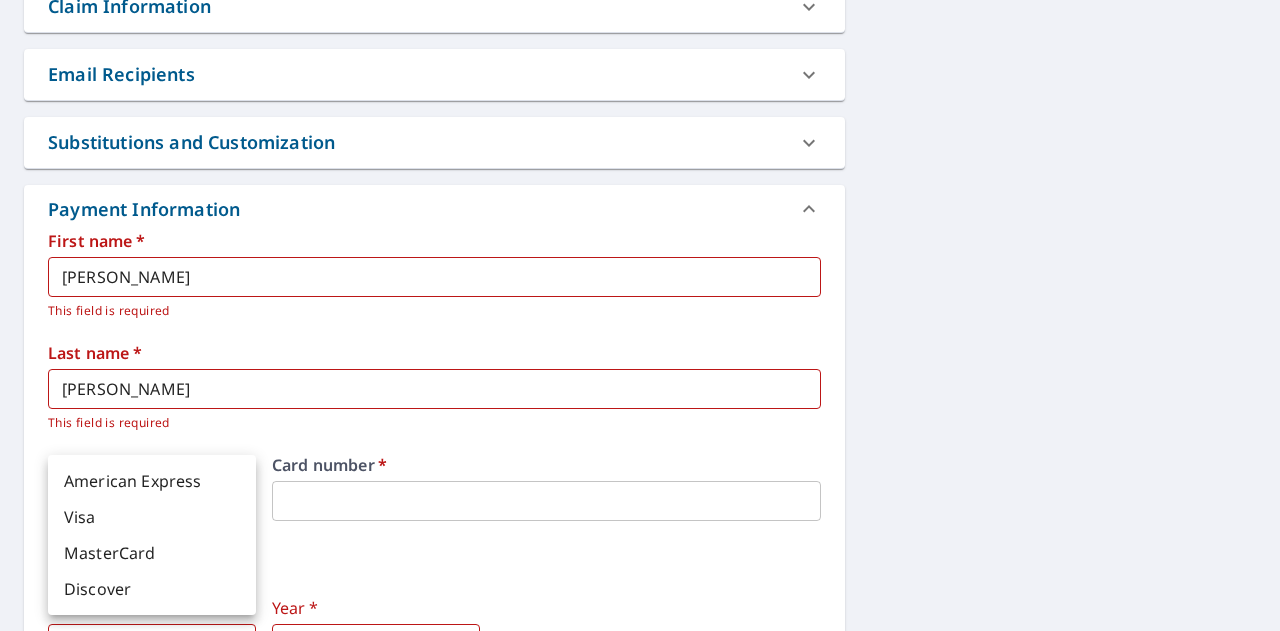 click on "TW TW
Dashboard Order History Cancel Order TW Dashboard / Finalize Order Finalize Order [STREET_ADDRESS][PERSON_NAME] Aerial Road A standard road map Aerial A detailed look from above Labels Labels 250 feet 50 m © 2025 TomTom, © Vexcel Imaging, © 2025 Microsoft Corporation,  © OpenStreetMap Terms PROPERTY TYPE Residential BUILDING ID [STREET_ADDRESS][PERSON_NAME] Changes to structures in last 4 years ( renovations, additions, etc. ) Include Special Instructions x ​ Claim Information Claim number ​ Claim information ​ PO number ​ Date of loss ​ Cat ID ​ Email Recipients Your reports will be sent to  [EMAIL_ADDRESS][DOMAIN_NAME].  Edit Contact Information. Send a copy of the report to: ​ Substitutions and Customization Roof measurement report substitutions If a Premium Report is unavailable send me an Extended Coverage 3D Report: Yes No Ask If an Extended Coverage 3D Report is unavailable send me an Extended Coverage 2D Report: Yes No Ask Yes No Ask Additional Report Formats" at bounding box center [640, 315] 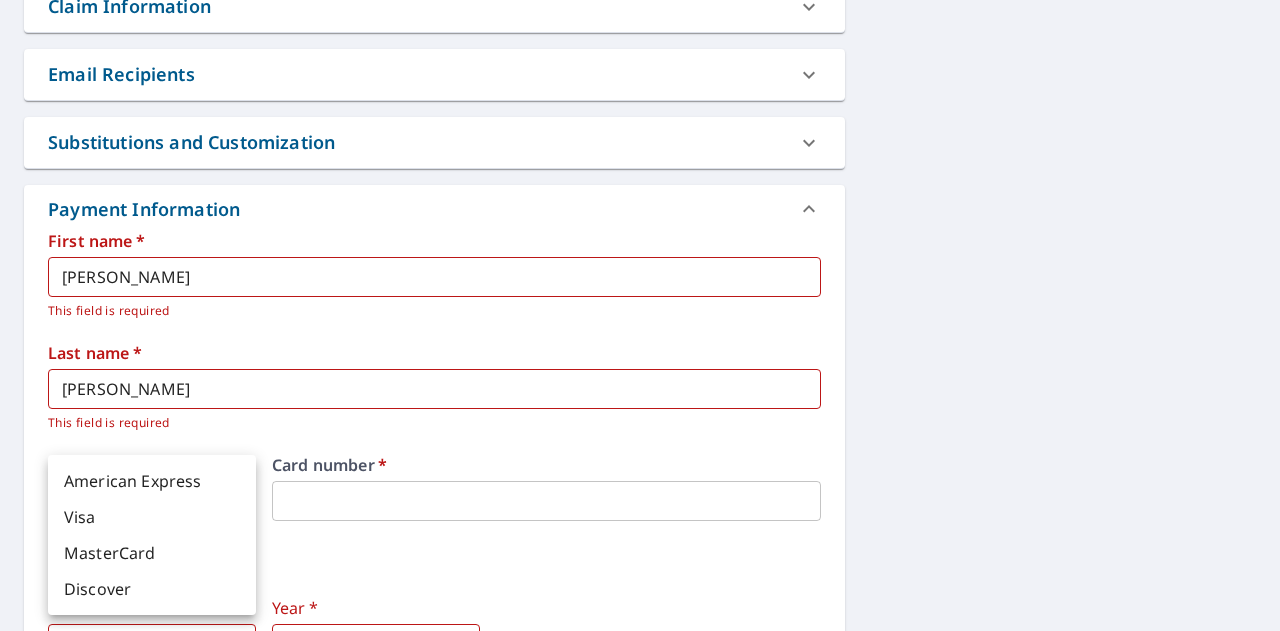 click at bounding box center [640, 315] 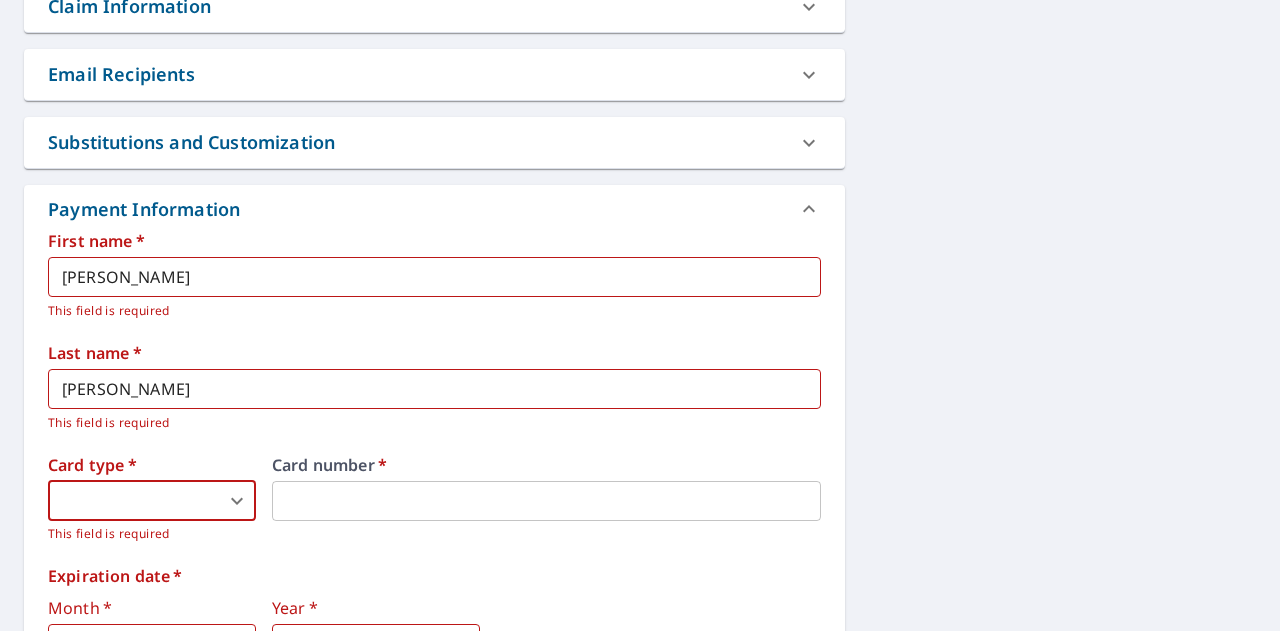 click on "TW TW
Dashboard Order History Cancel Order TW Dashboard / Finalize Order Finalize Order [STREET_ADDRESS][PERSON_NAME] Aerial Road A standard road map Aerial A detailed look from above Labels Labels 250 feet 50 m © 2025 TomTom, © Vexcel Imaging, © 2025 Microsoft Corporation,  © OpenStreetMap Terms PROPERTY TYPE Residential BUILDING ID [STREET_ADDRESS][PERSON_NAME] Changes to structures in last 4 years ( renovations, additions, etc. ) Include Special Instructions x ​ Claim Information Claim number ​ Claim information ​ PO number ​ Date of loss ​ Cat ID ​ Email Recipients Your reports will be sent to  [EMAIL_ADDRESS][DOMAIN_NAME].  Edit Contact Information. Send a copy of the report to: ​ Substitutions and Customization Roof measurement report substitutions If a Premium Report is unavailable send me an Extended Coverage 3D Report: Yes No Ask If an Extended Coverage 3D Report is unavailable send me an Extended Coverage 2D Report: Yes No Ask Yes No Ask Additional Report Formats" at bounding box center (640, 315) 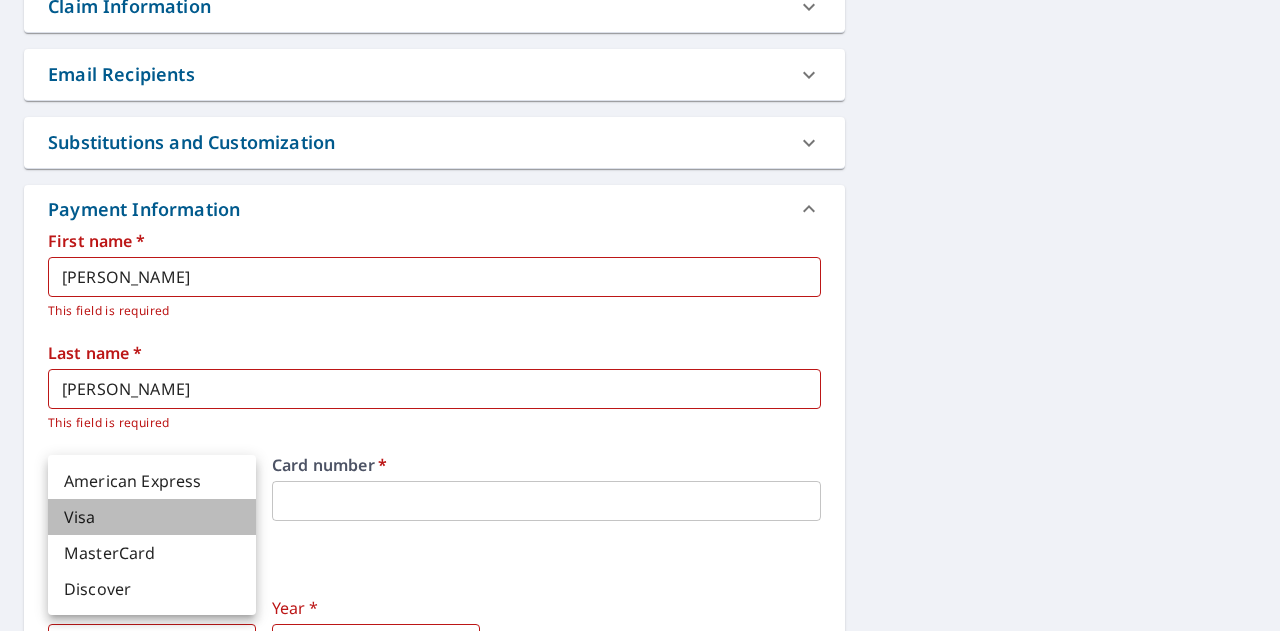 click on "Visa" at bounding box center (152, 517) 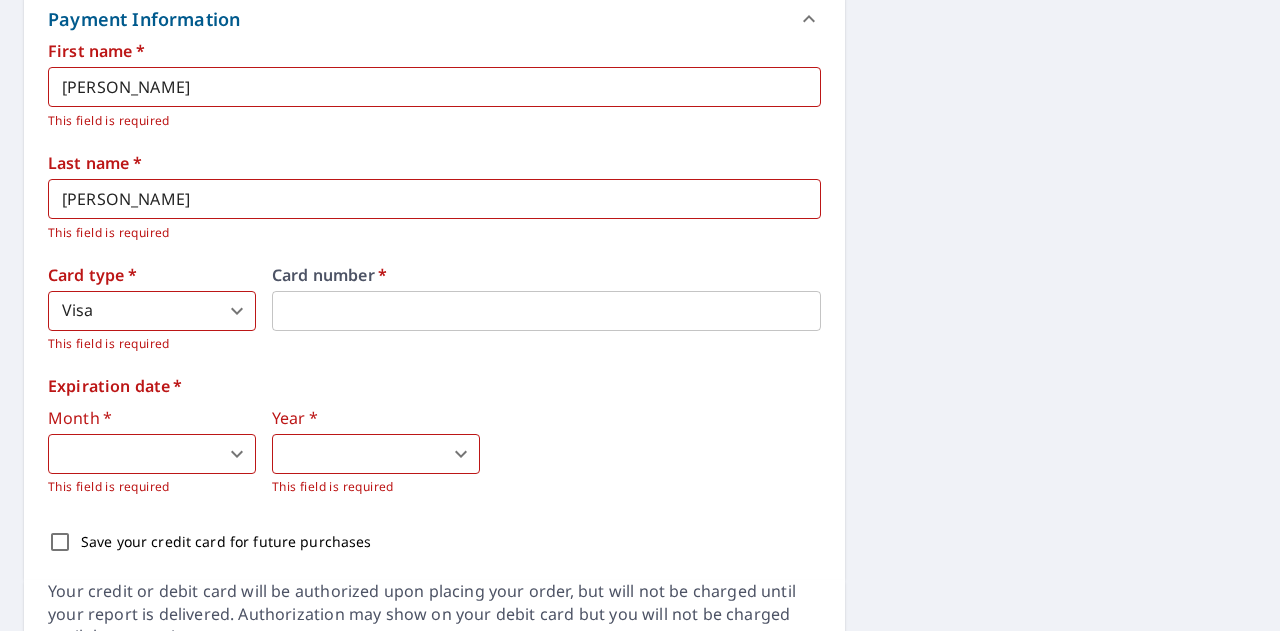 scroll, scrollTop: 934, scrollLeft: 0, axis: vertical 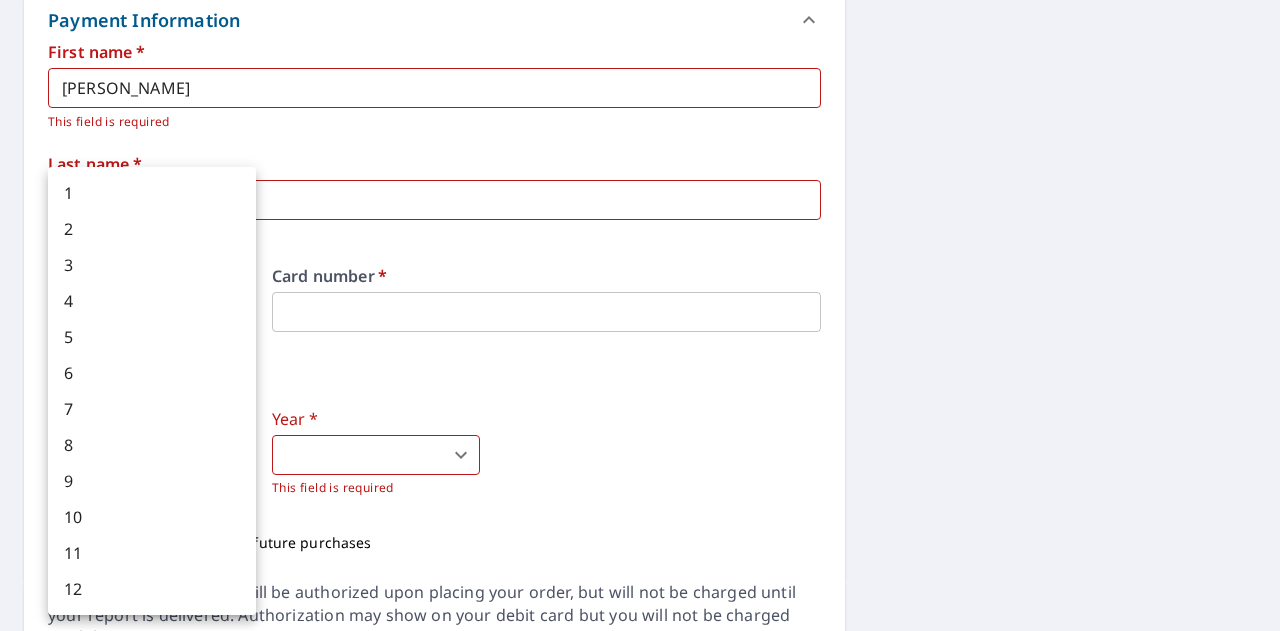 click on "TW TW
Dashboard Order History Cancel Order TW Dashboard / Finalize Order Finalize Order [STREET_ADDRESS][PERSON_NAME] Aerial Road A standard road map Aerial A detailed look from above Labels Labels 250 feet 50 m © 2025 TomTom, © Vexcel Imaging, © 2025 Microsoft Corporation,  © OpenStreetMap Terms PROPERTY TYPE Residential BUILDING ID [STREET_ADDRESS][PERSON_NAME] Changes to structures in last 4 years ( renovations, additions, etc. ) Include Special Instructions x ​ Claim Information Claim number ​ Claim information ​ PO number ​ Date of loss ​ Cat ID ​ Email Recipients Your reports will be sent to  [EMAIL_ADDRESS][DOMAIN_NAME].  Edit Contact Information. Send a copy of the report to: ​ Substitutions and Customization Roof measurement report substitutions If a Premium Report is unavailable send me an Extended Coverage 3D Report: Yes No Ask If an Extended Coverage 3D Report is unavailable send me an Extended Coverage 2D Report: Yes No Ask Yes No Ask Additional Report Formats" at bounding box center [640, 315] 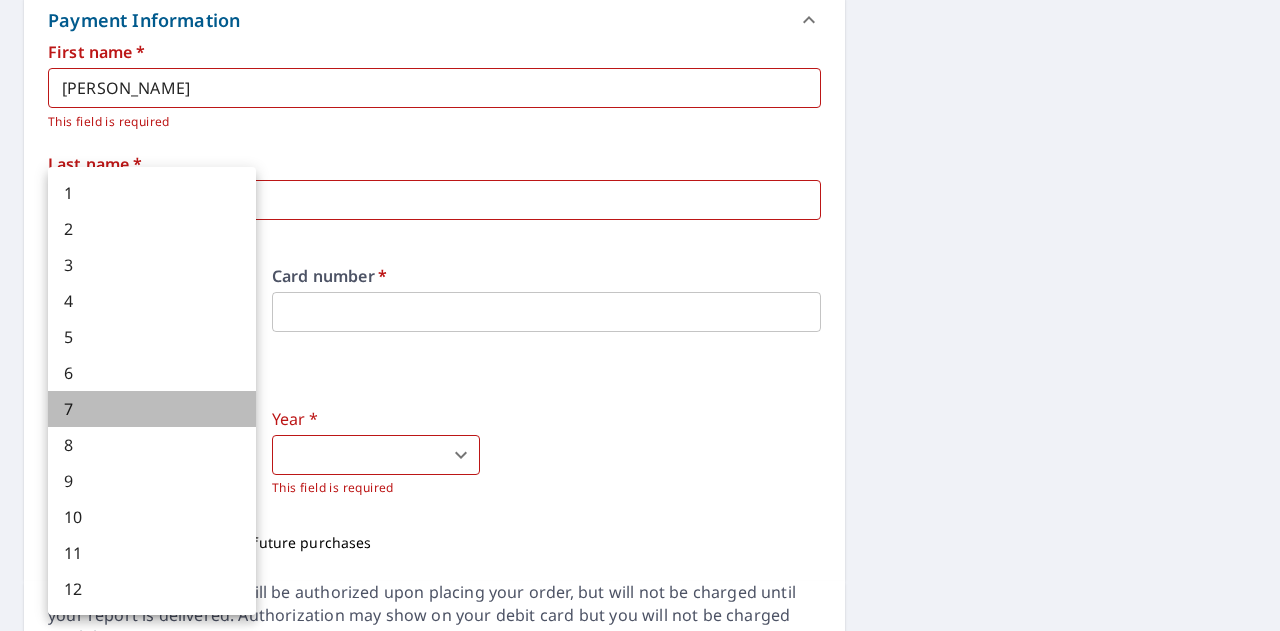 click on "7" at bounding box center [152, 409] 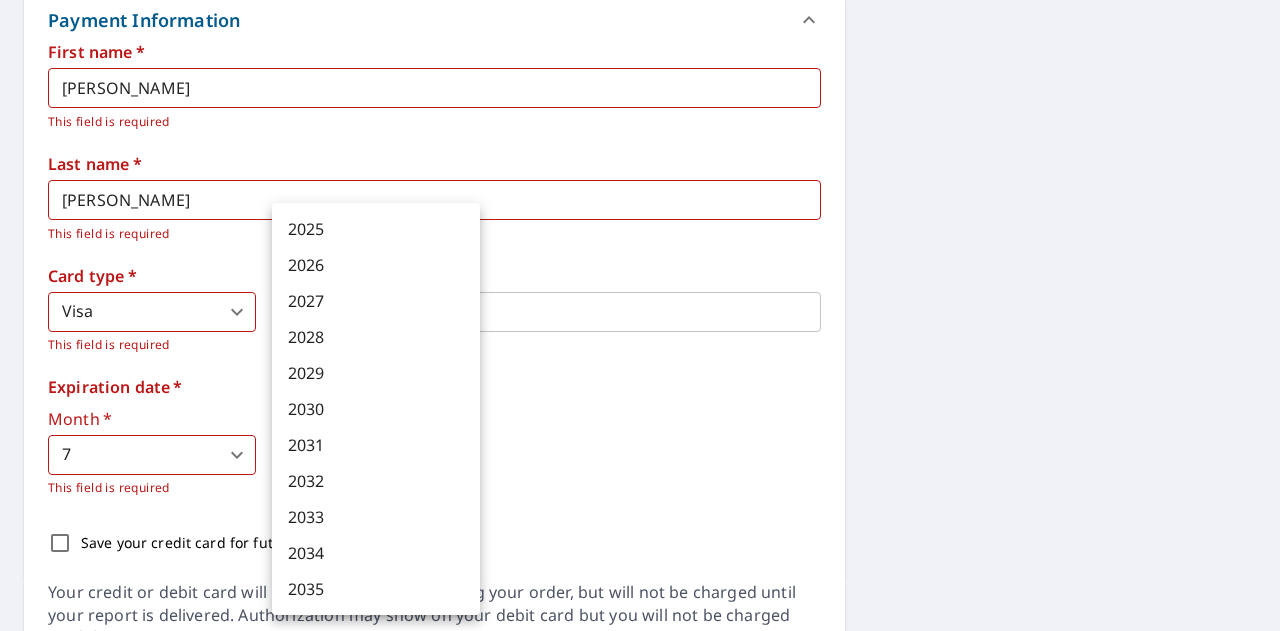 click on "TW TW
Dashboard Order History Cancel Order TW Dashboard / Finalize Order Finalize Order [STREET_ADDRESS][PERSON_NAME] Aerial Road A standard road map Aerial A detailed look from above Labels Labels 250 feet 50 m © 2025 TomTom, © Vexcel Imaging, © 2025 Microsoft Corporation,  © OpenStreetMap Terms PROPERTY TYPE Residential BUILDING ID [STREET_ADDRESS][PERSON_NAME] Changes to structures in last 4 years ( renovations, additions, etc. ) Include Special Instructions x ​ Claim Information Claim number ​ Claim information ​ PO number ​ Date of loss ​ Cat ID ​ Email Recipients Your reports will be sent to  [EMAIL_ADDRESS][DOMAIN_NAME].  Edit Contact Information. Send a copy of the report to: ​ Substitutions and Customization Roof measurement report substitutions If a Premium Report is unavailable send me an Extended Coverage 3D Report: Yes No Ask If an Extended Coverage 3D Report is unavailable send me an Extended Coverage 2D Report: Yes No Ask Yes No Ask Additional Report Formats" at bounding box center (640, 315) 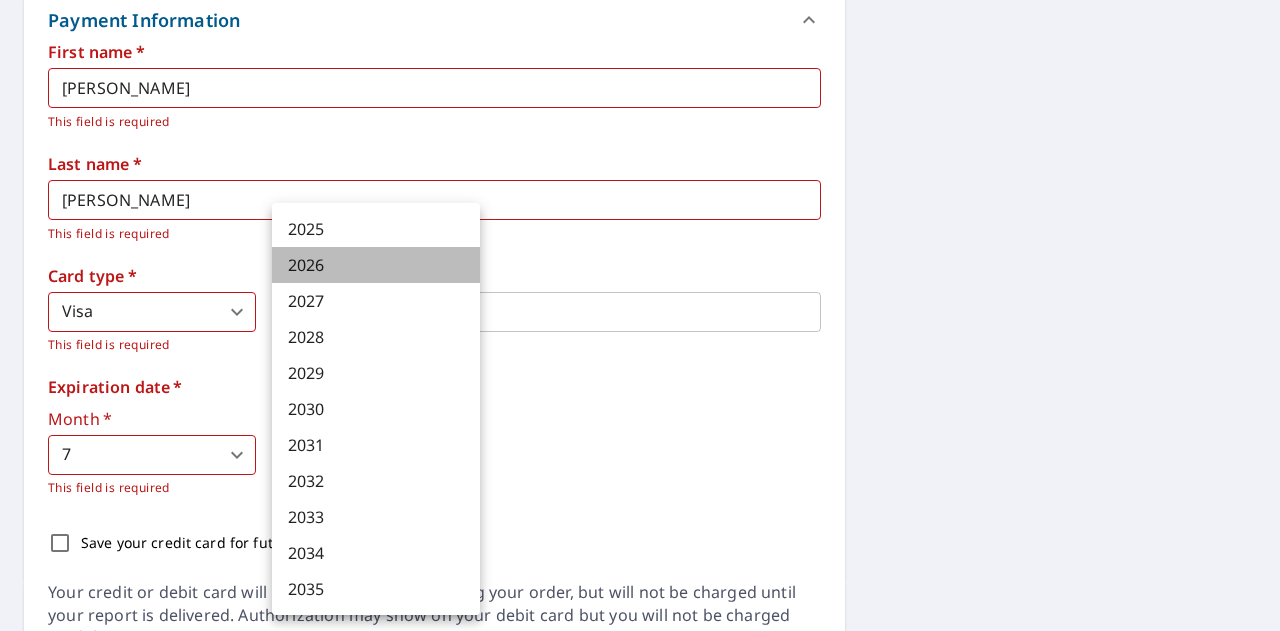 click on "2026" at bounding box center (376, 265) 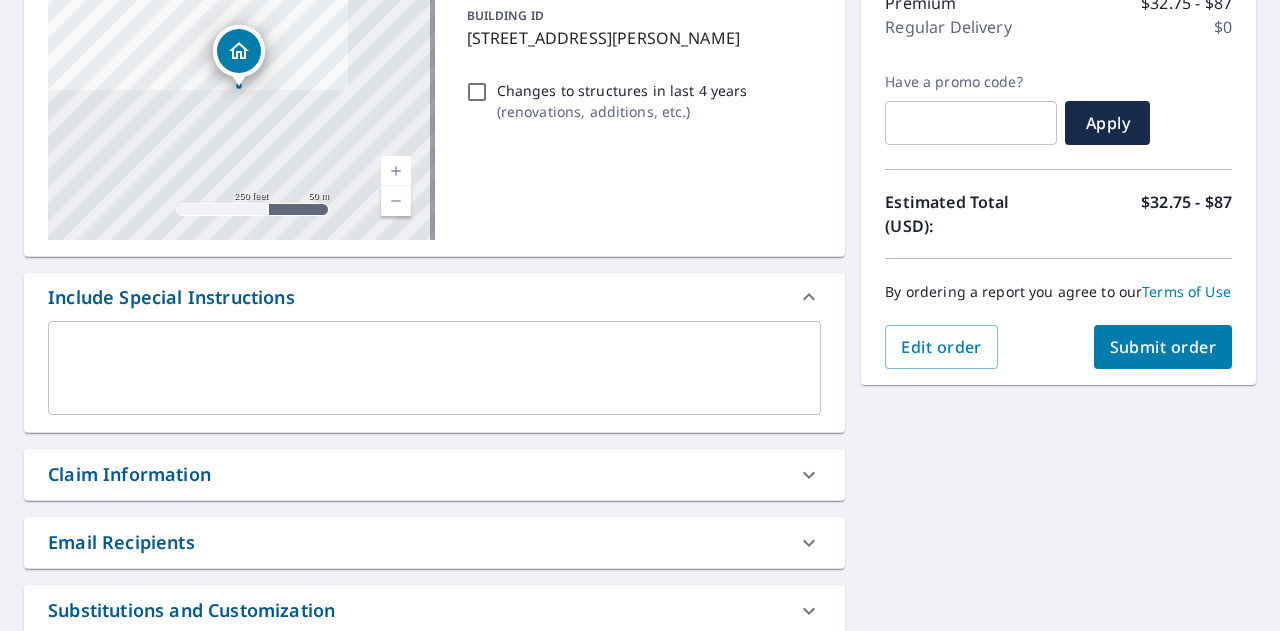 scroll, scrollTop: 278, scrollLeft: 0, axis: vertical 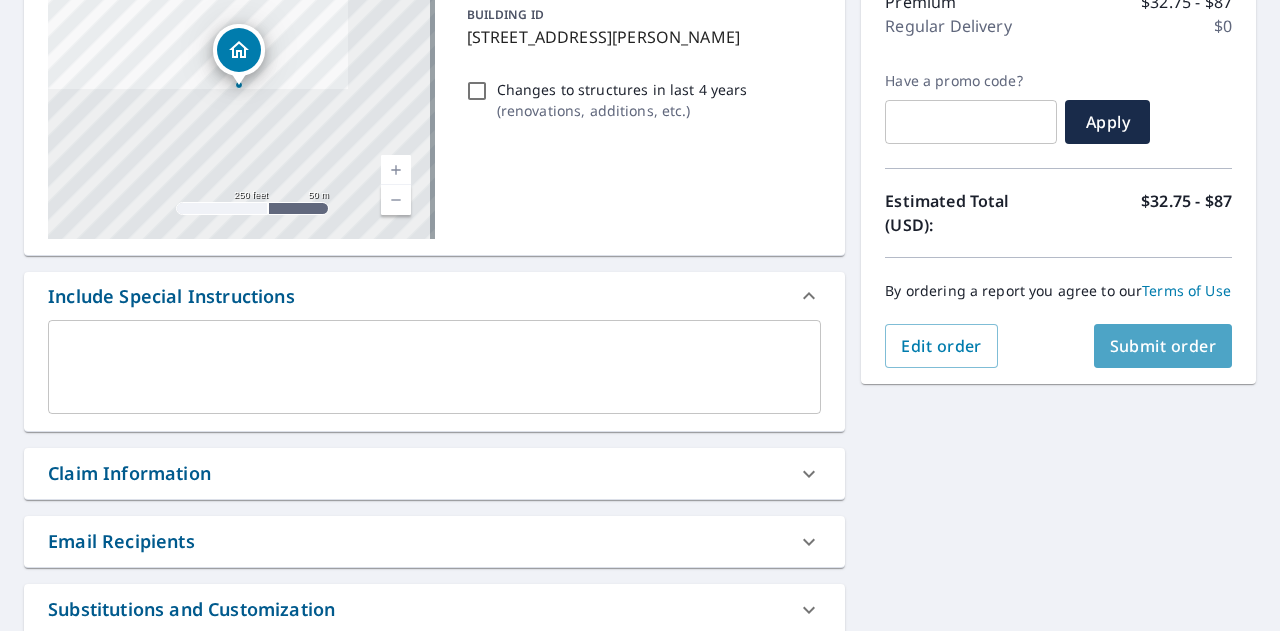 click on "Submit order" at bounding box center [1163, 346] 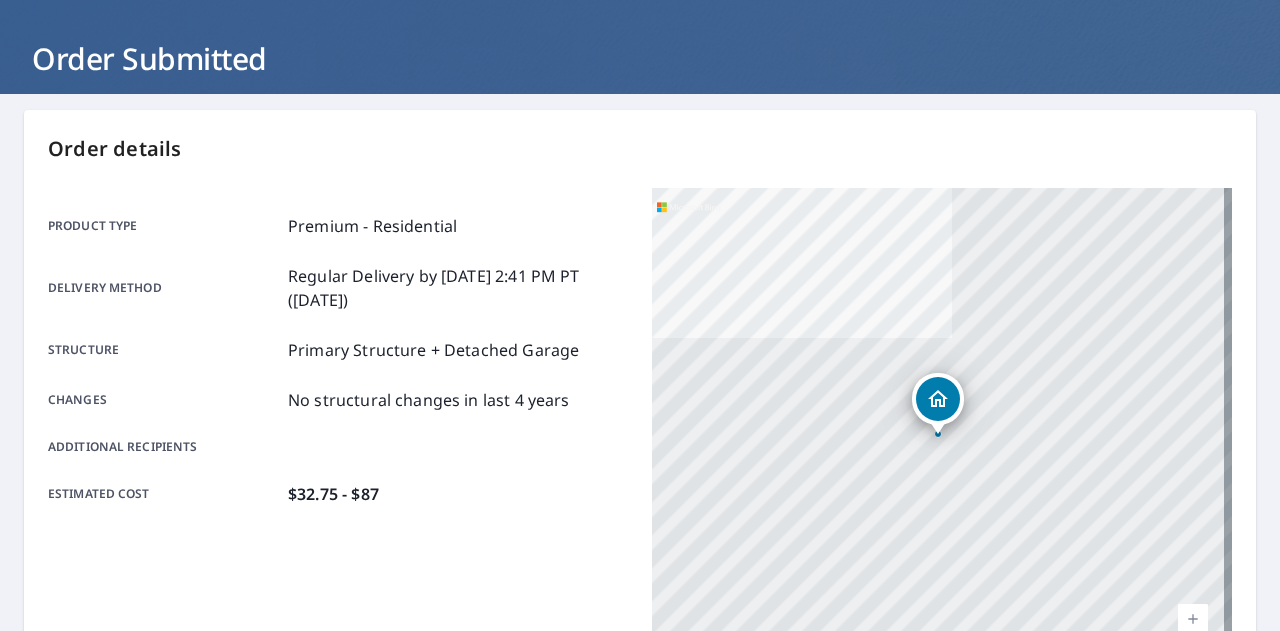 scroll, scrollTop: 0, scrollLeft: 0, axis: both 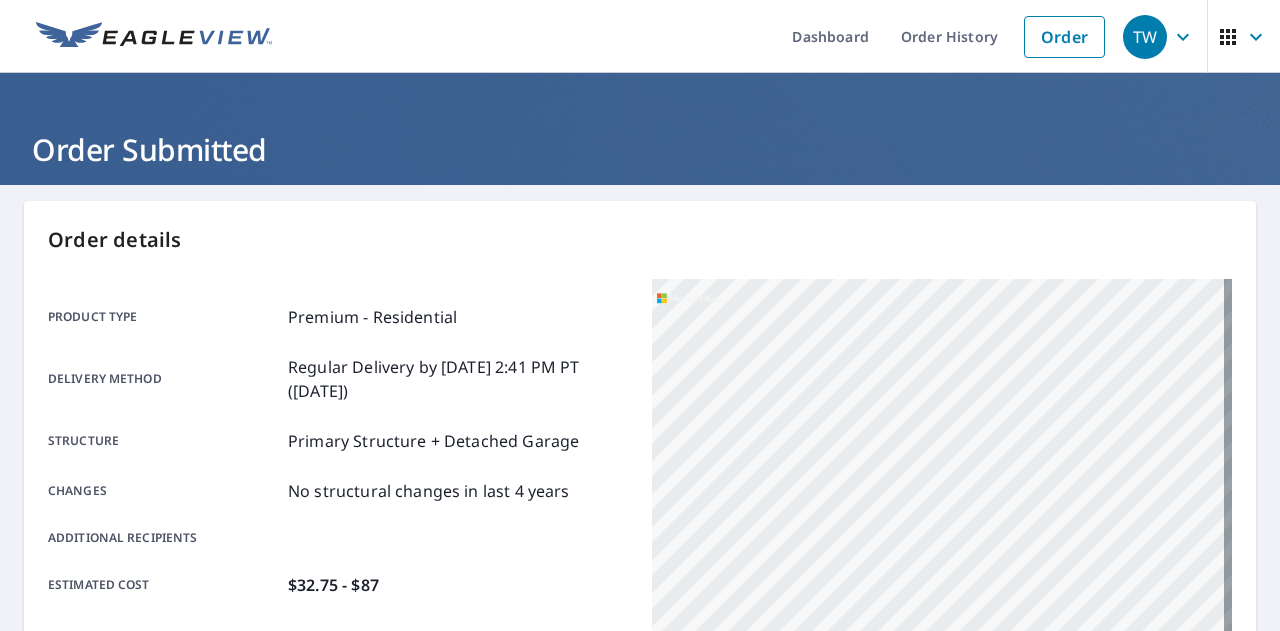 click on "[STREET_ADDRESS][PERSON_NAME]" at bounding box center (942, 529) 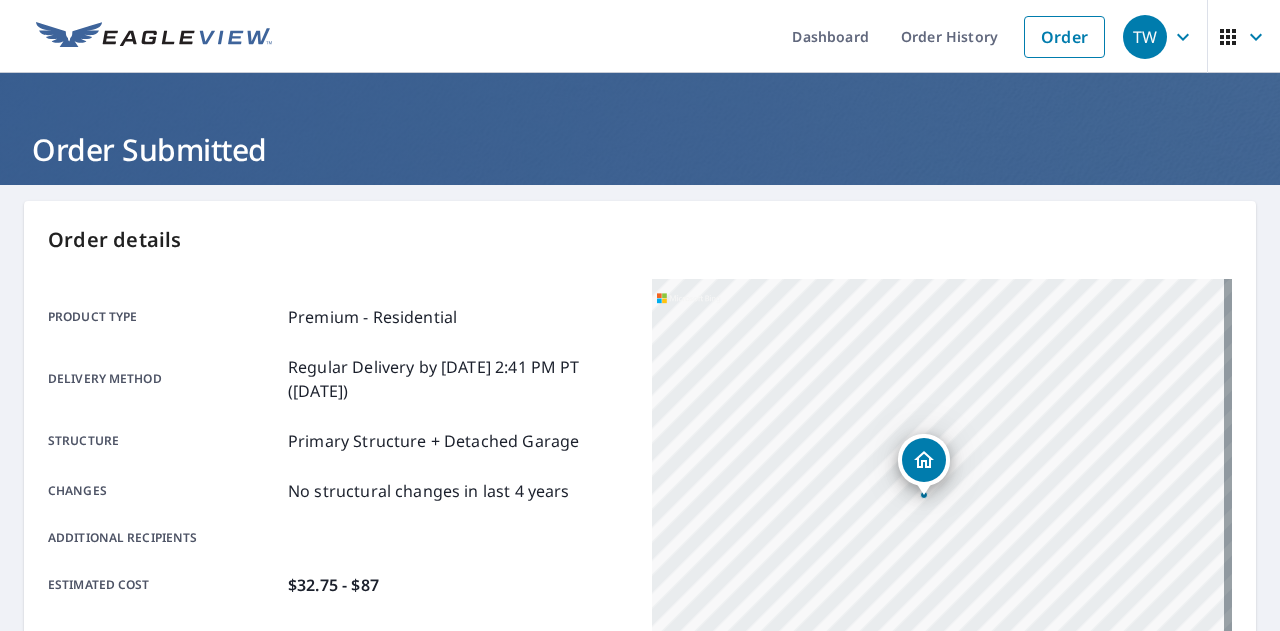 click on "[STREET_ADDRESS][PERSON_NAME]" at bounding box center (942, 529) 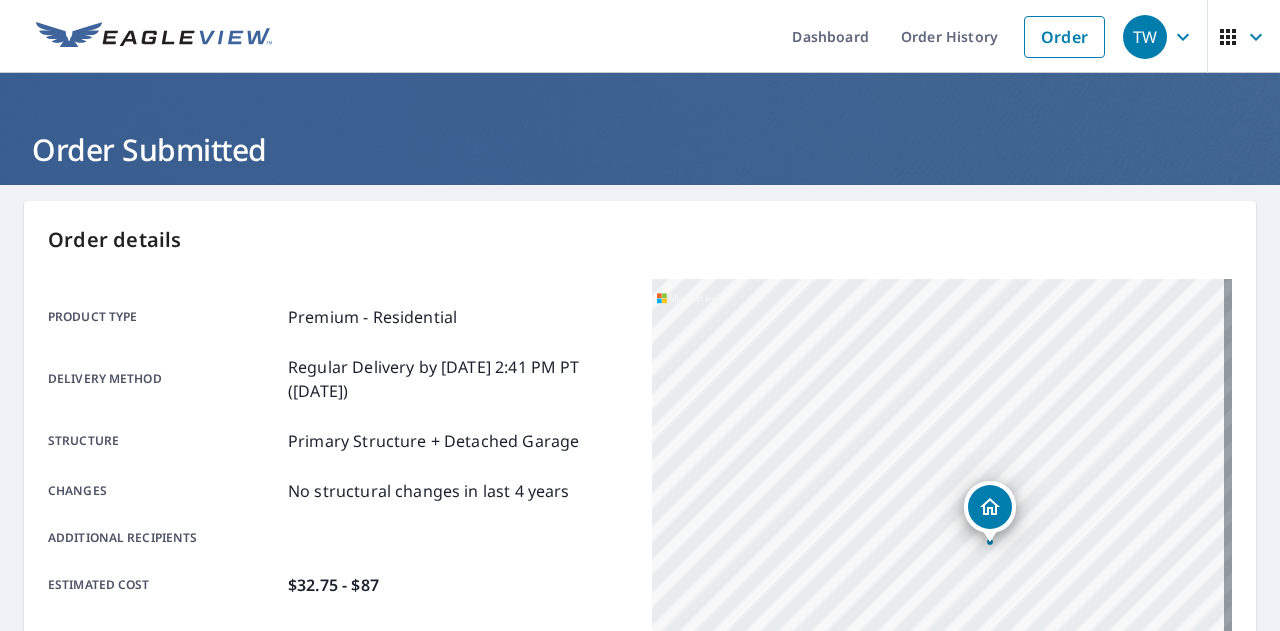 drag, startPoint x: 926, startPoint y: 493, endPoint x: 978, endPoint y: 510, distance: 54.708317 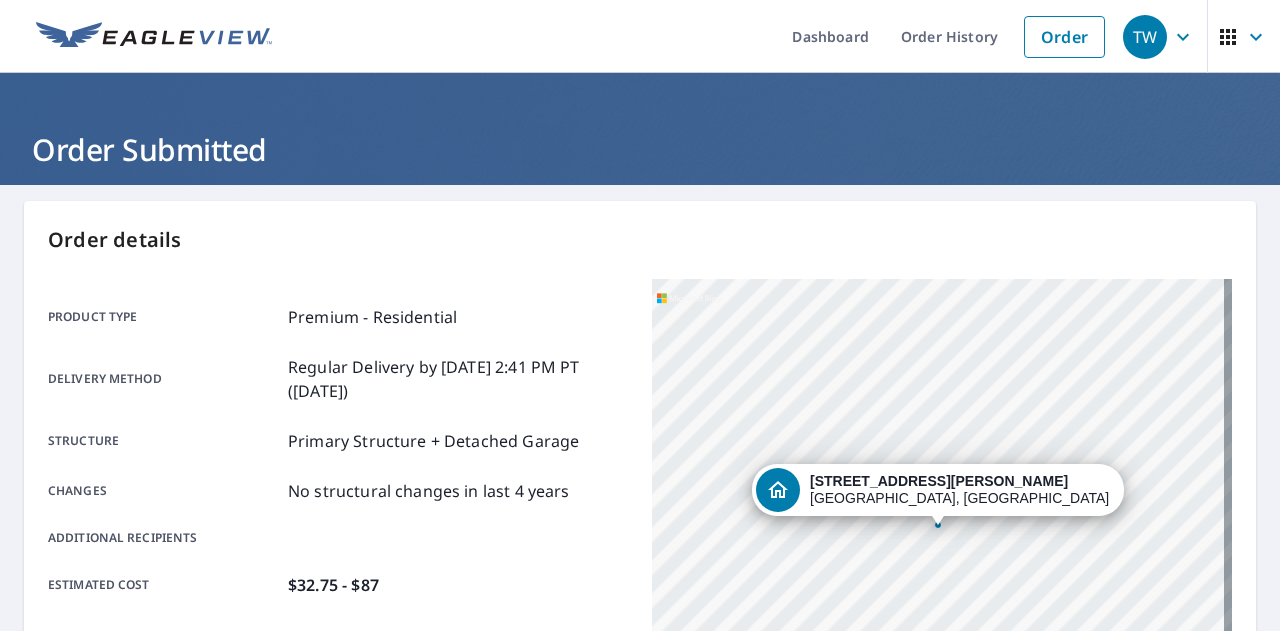click on "[STREET_ADDRESS][PERSON_NAME]" at bounding box center [942, 529] 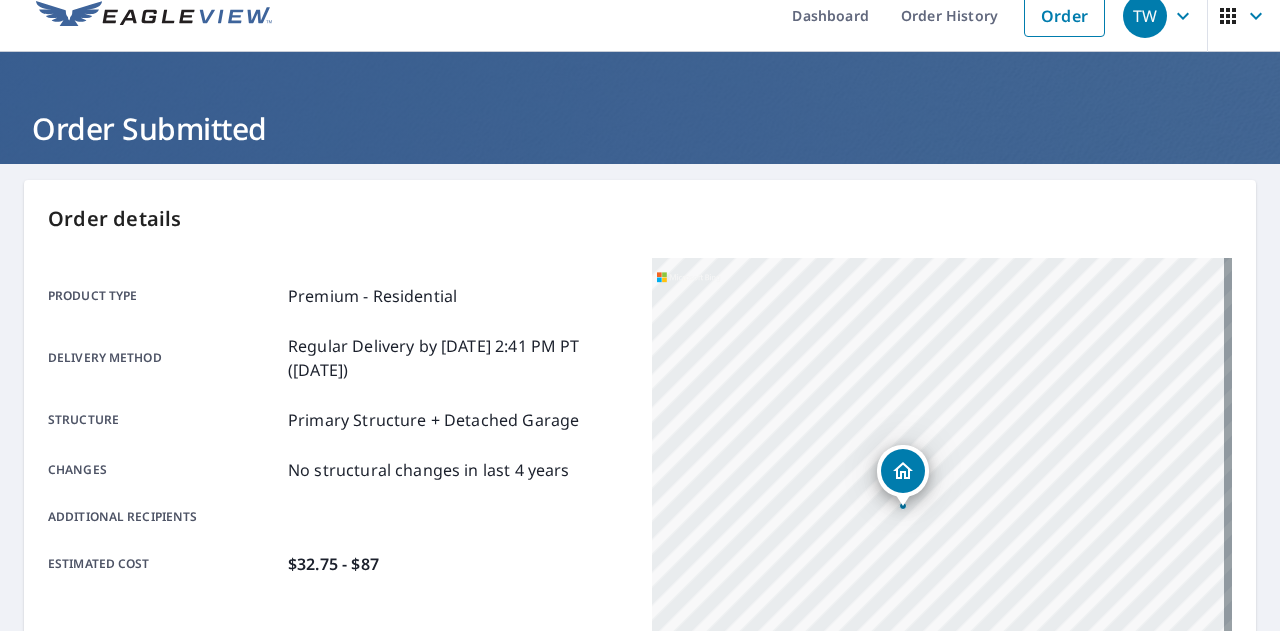 scroll, scrollTop: 0, scrollLeft: 0, axis: both 